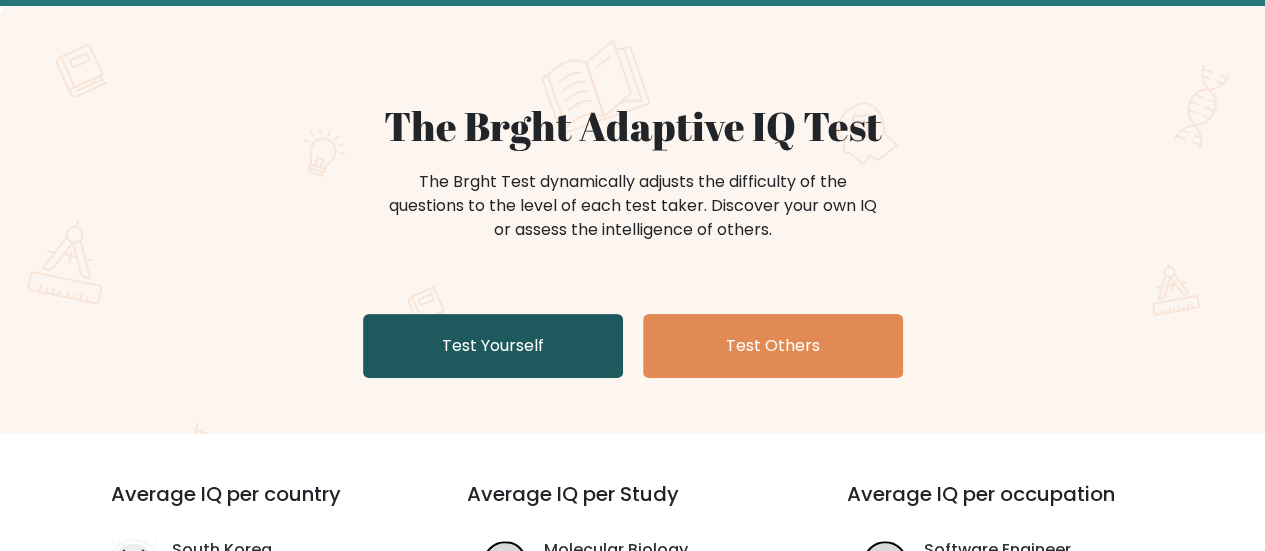 scroll, scrollTop: 110, scrollLeft: 0, axis: vertical 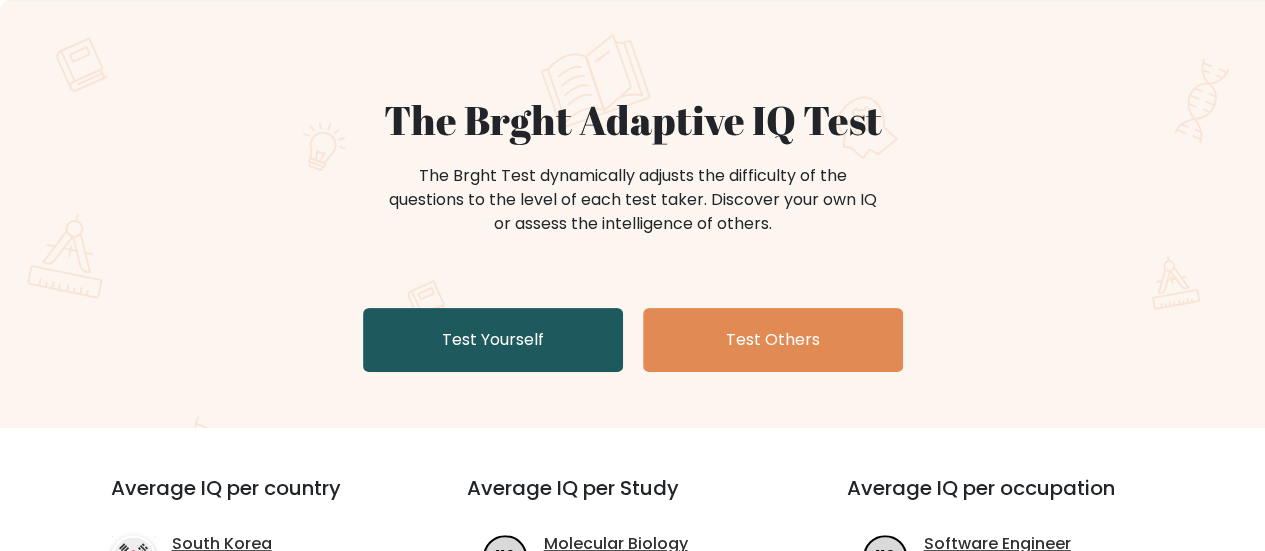 click on "Test Yourself" at bounding box center [493, 340] 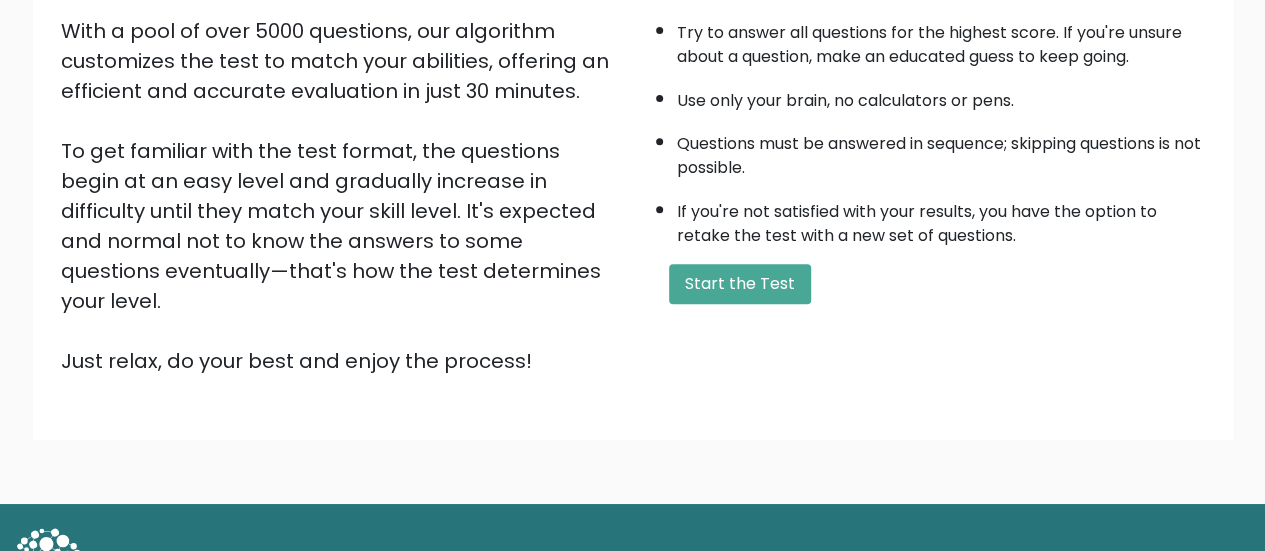 scroll, scrollTop: 357, scrollLeft: 0, axis: vertical 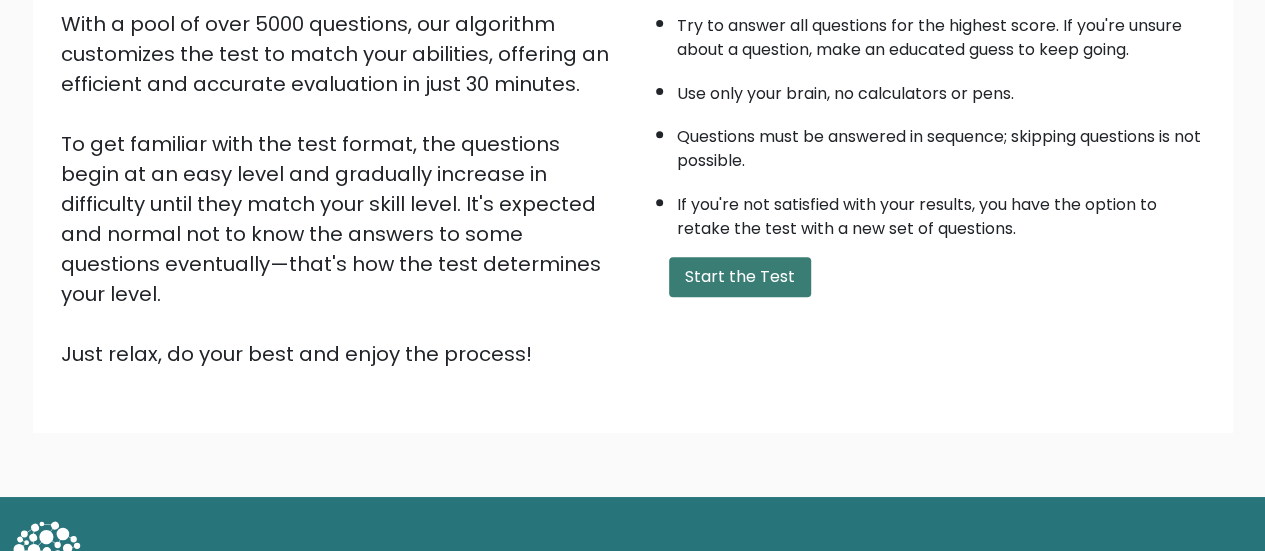 click on "Start the Test" at bounding box center [740, 277] 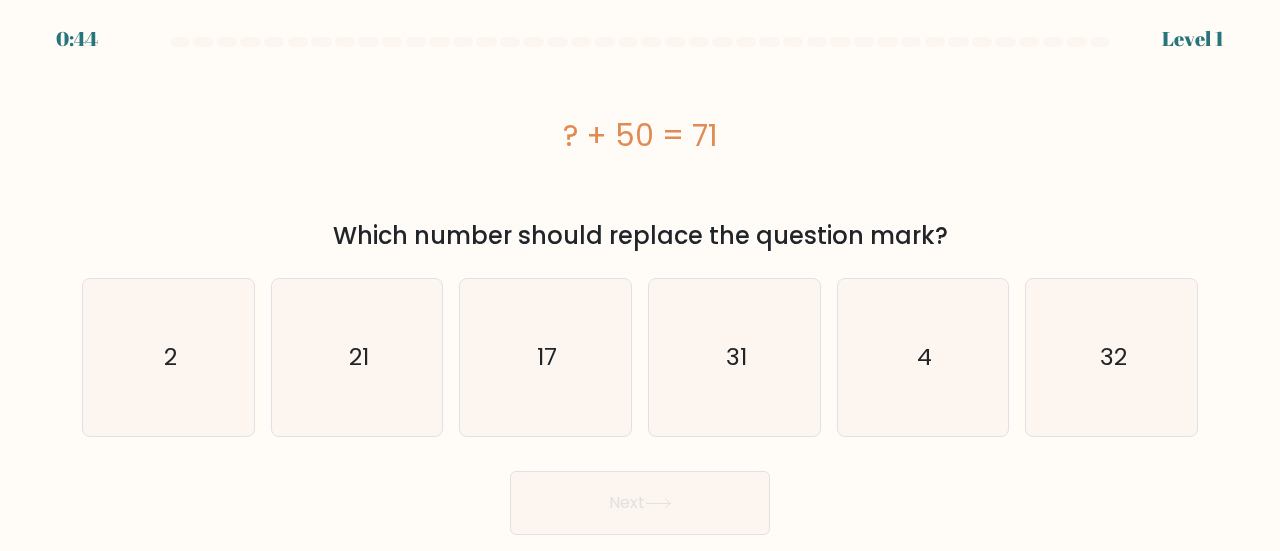 scroll, scrollTop: 0, scrollLeft: 0, axis: both 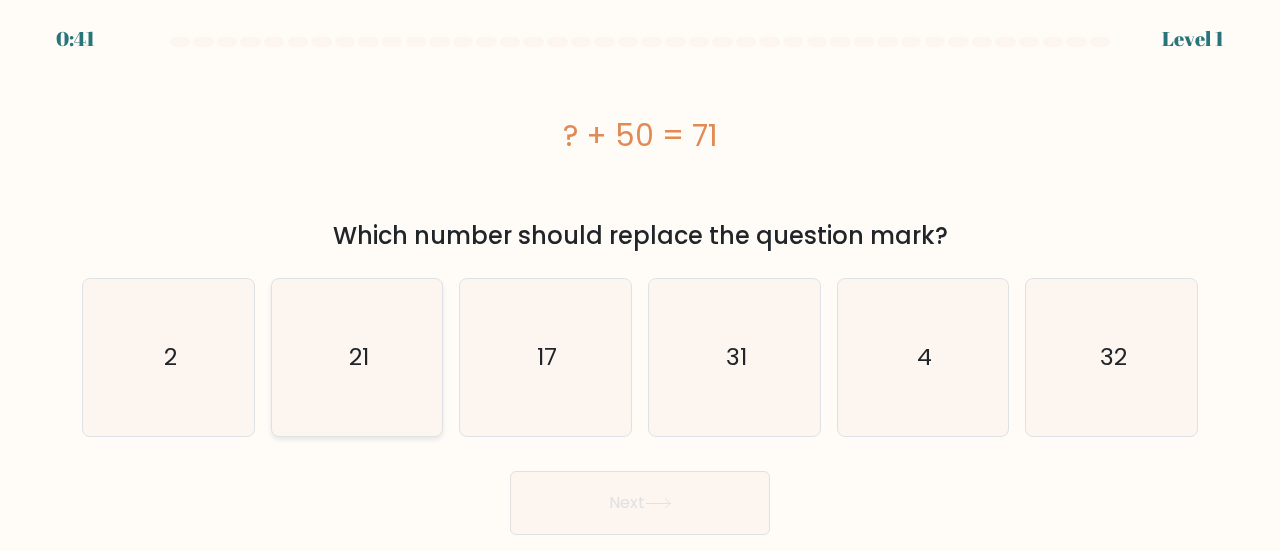 click on "21" at bounding box center (359, 357) 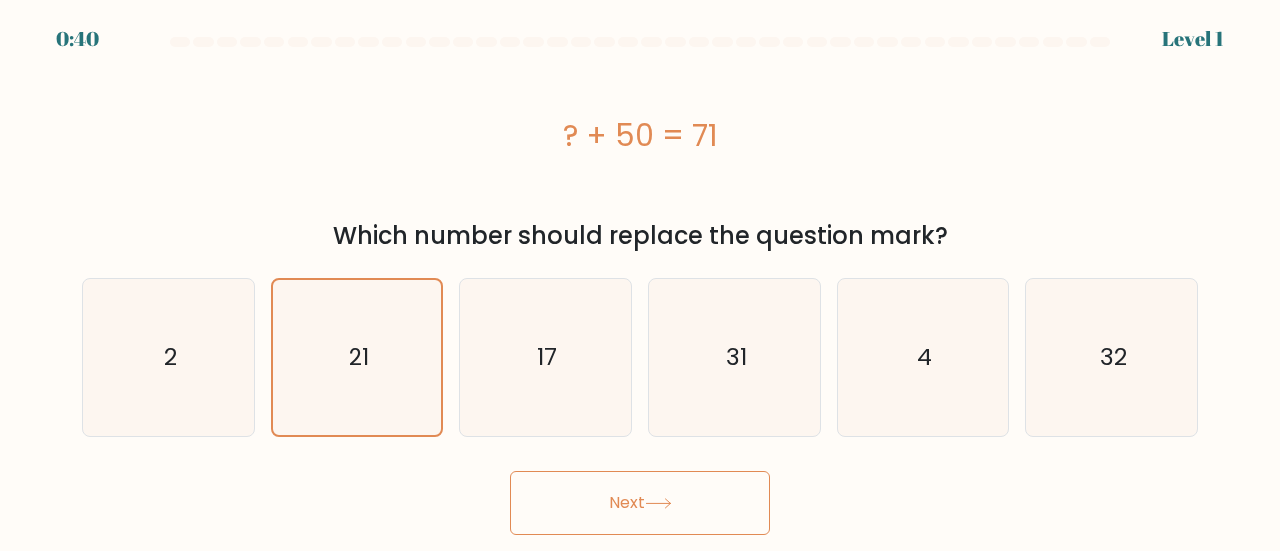 click on "Next" at bounding box center (640, 503) 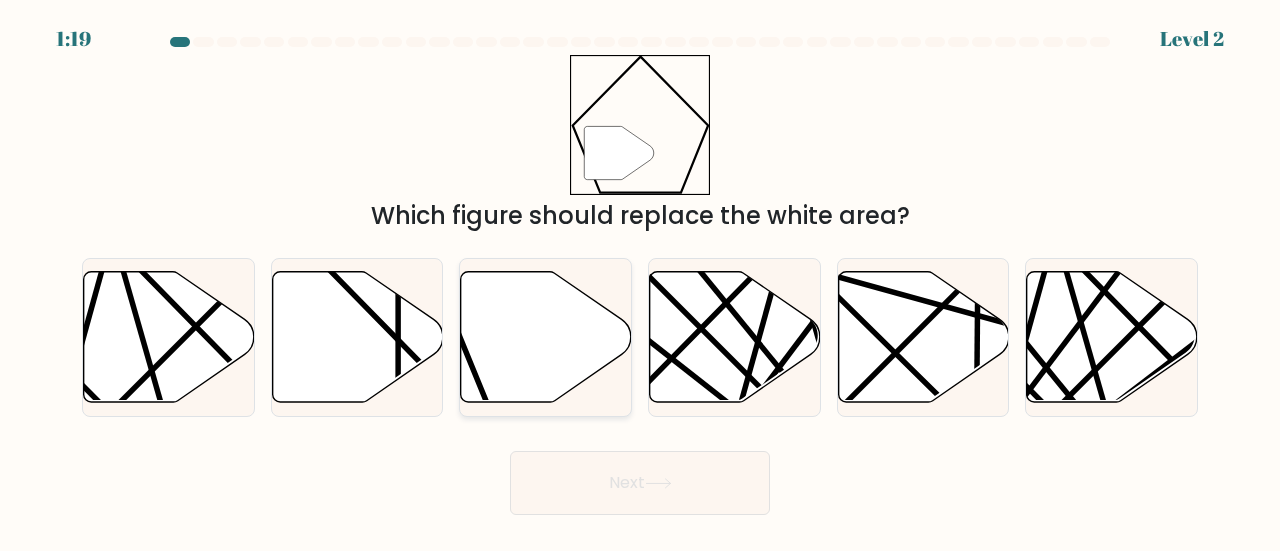 click at bounding box center (546, 336) 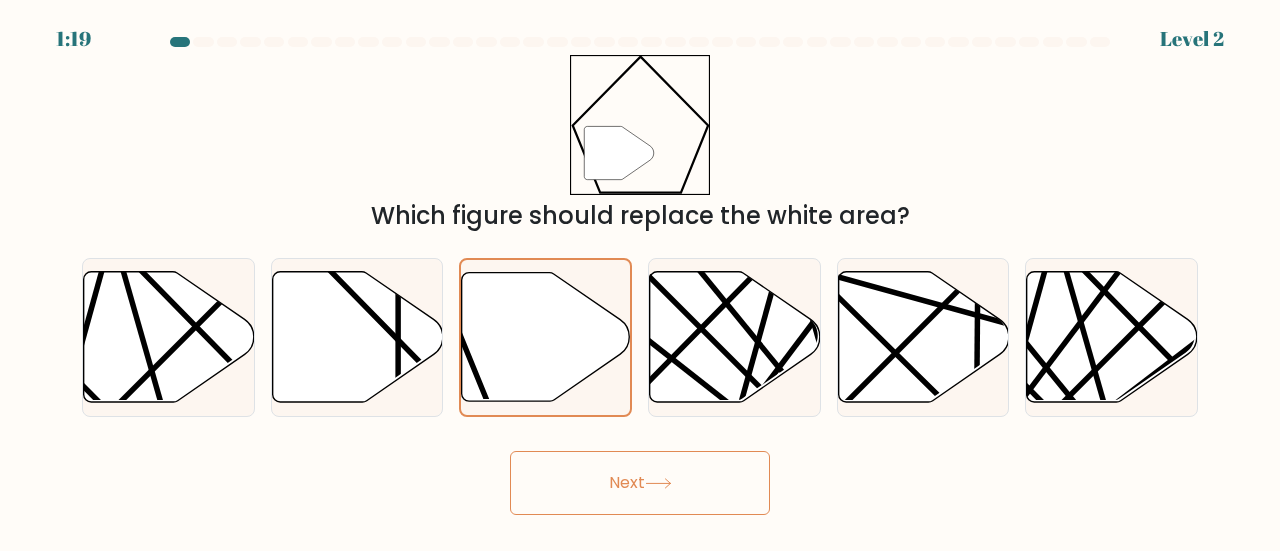 click on "Next" at bounding box center [640, 483] 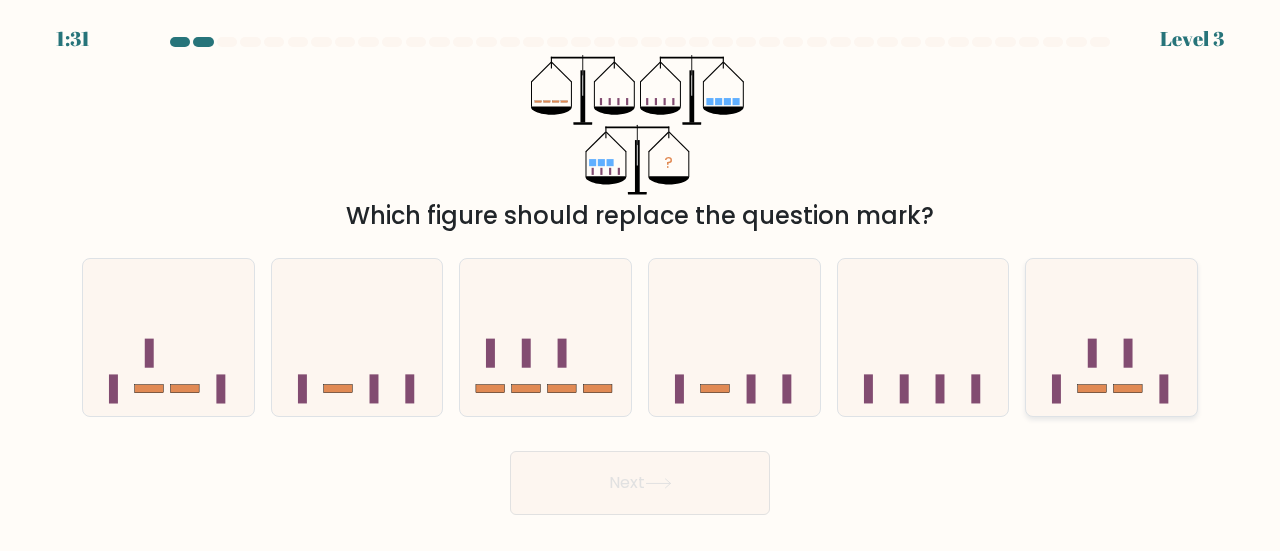click at bounding box center (1111, 337) 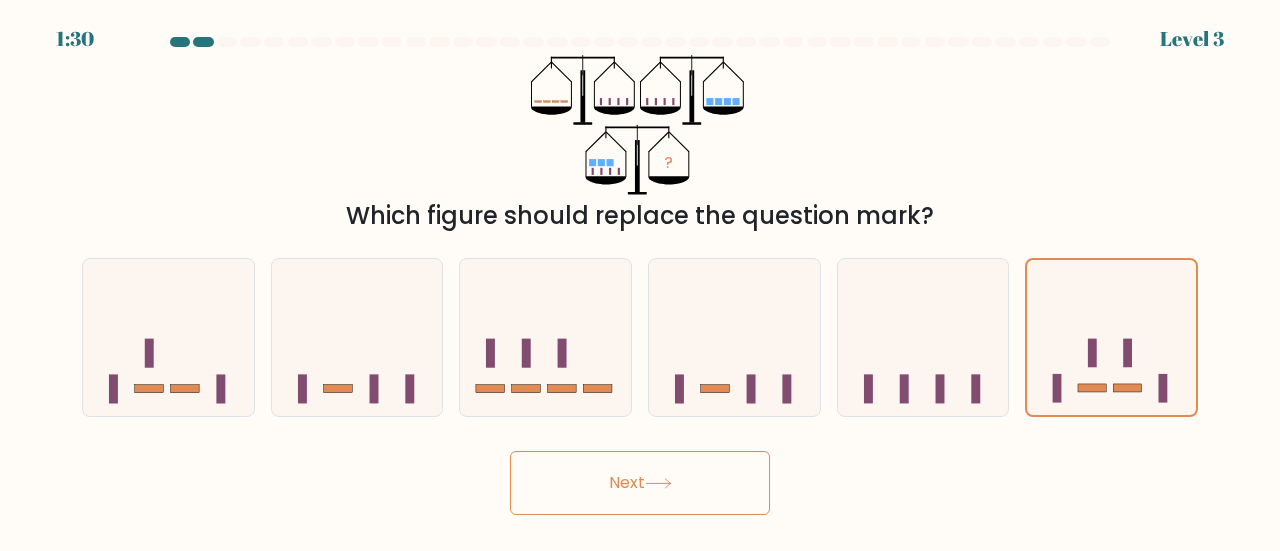 click on "Next" at bounding box center (640, 483) 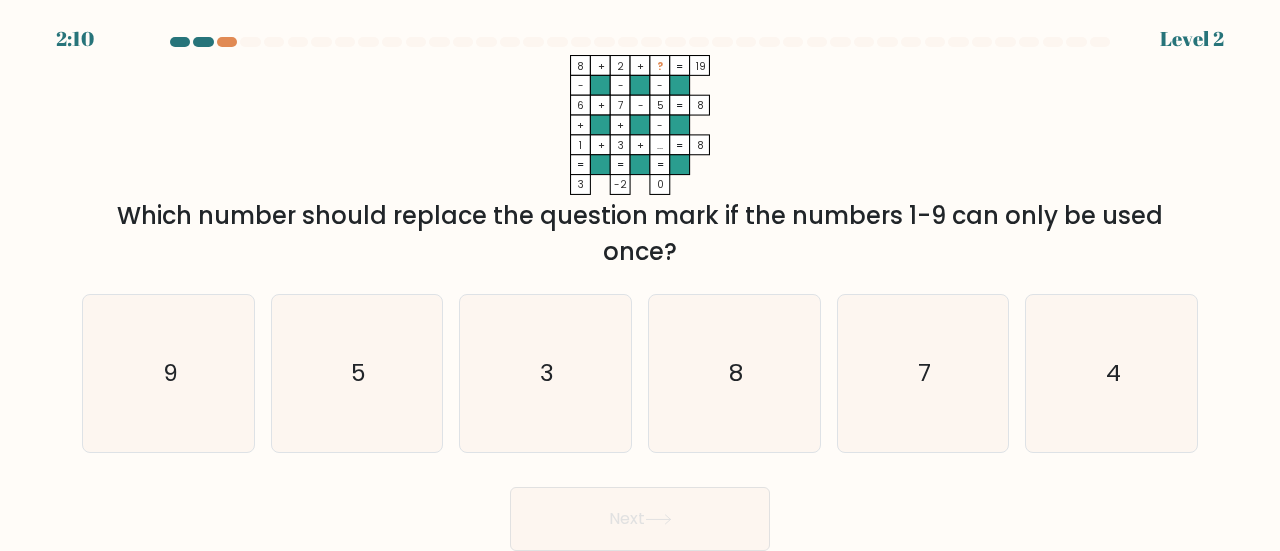 drag, startPoint x: 704, startPoint y: 498, endPoint x: 319, endPoint y: 215, distance: 477.82214 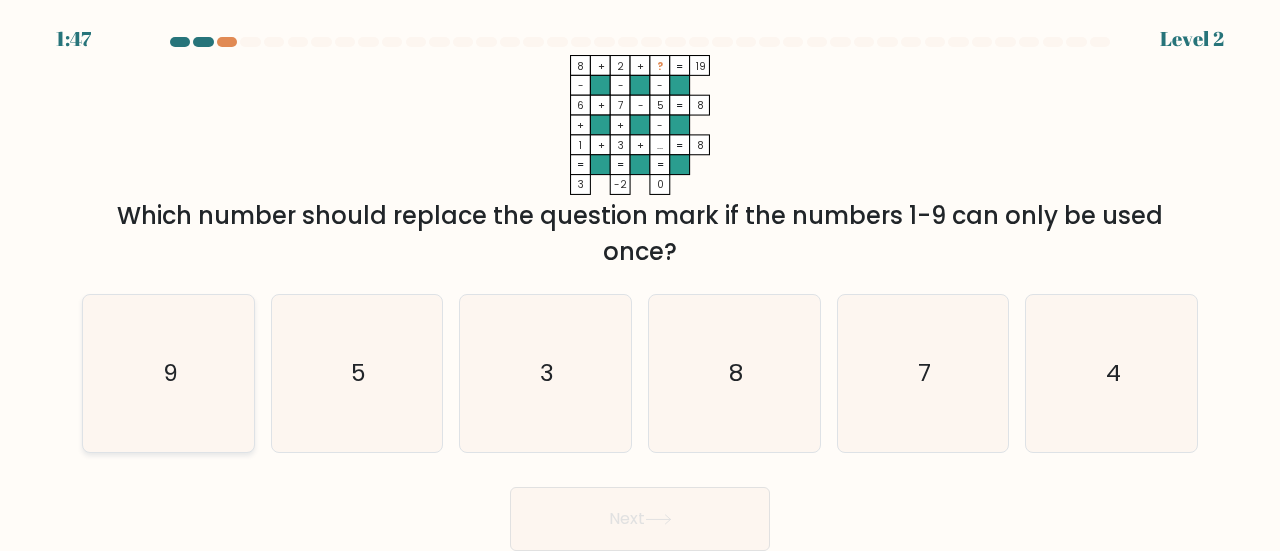 click on "9" at bounding box center [168, 373] 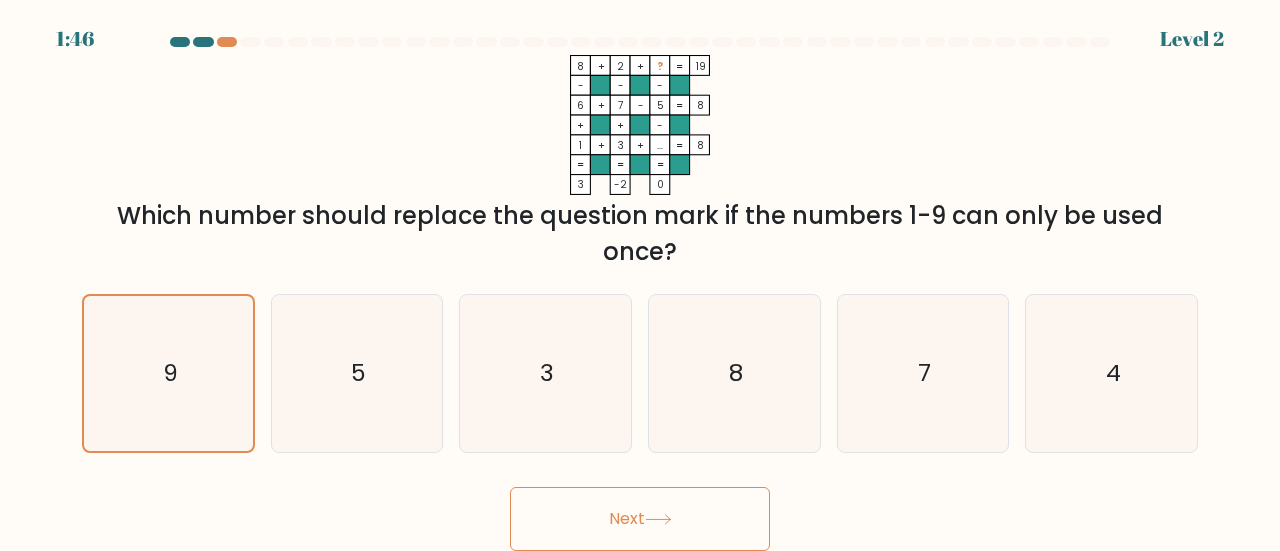 click on "Next" at bounding box center (640, 519) 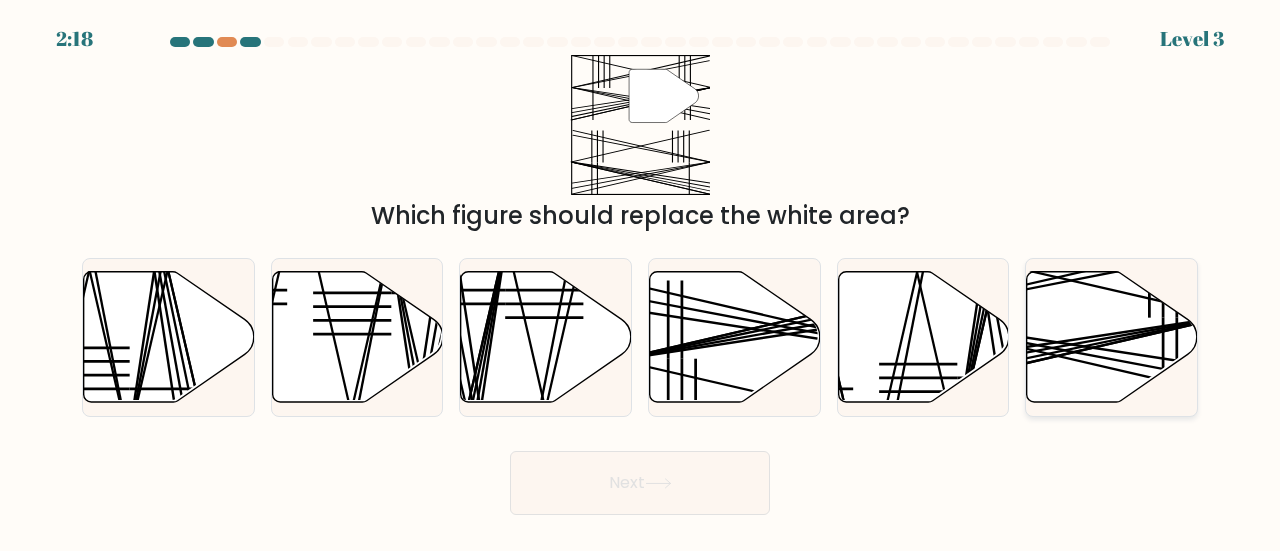 click at bounding box center (1112, 336) 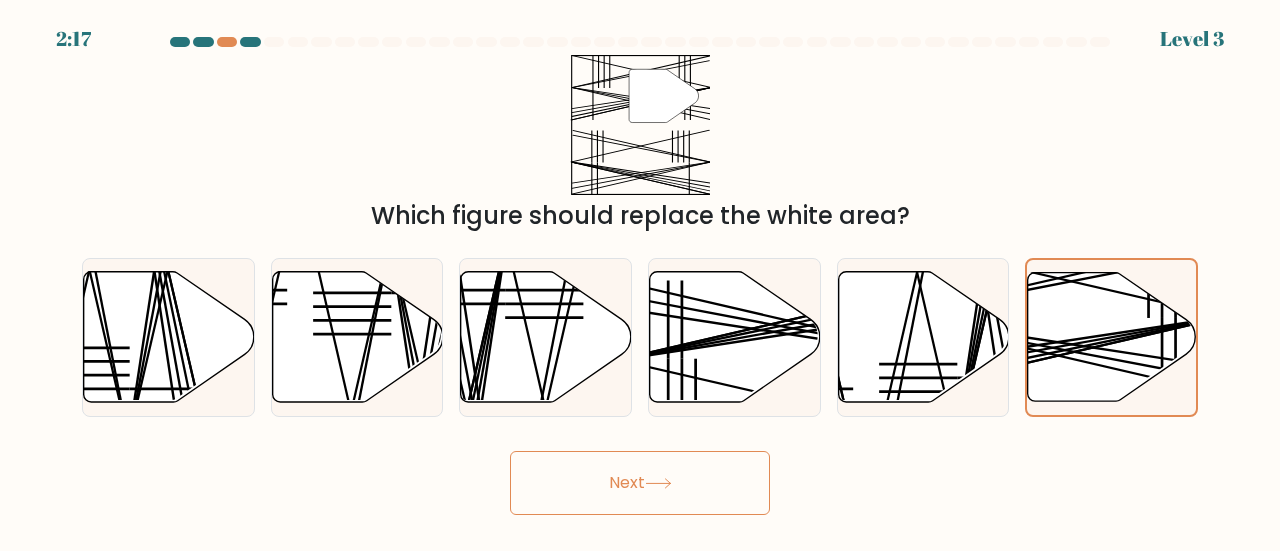 click on "Next" at bounding box center [640, 483] 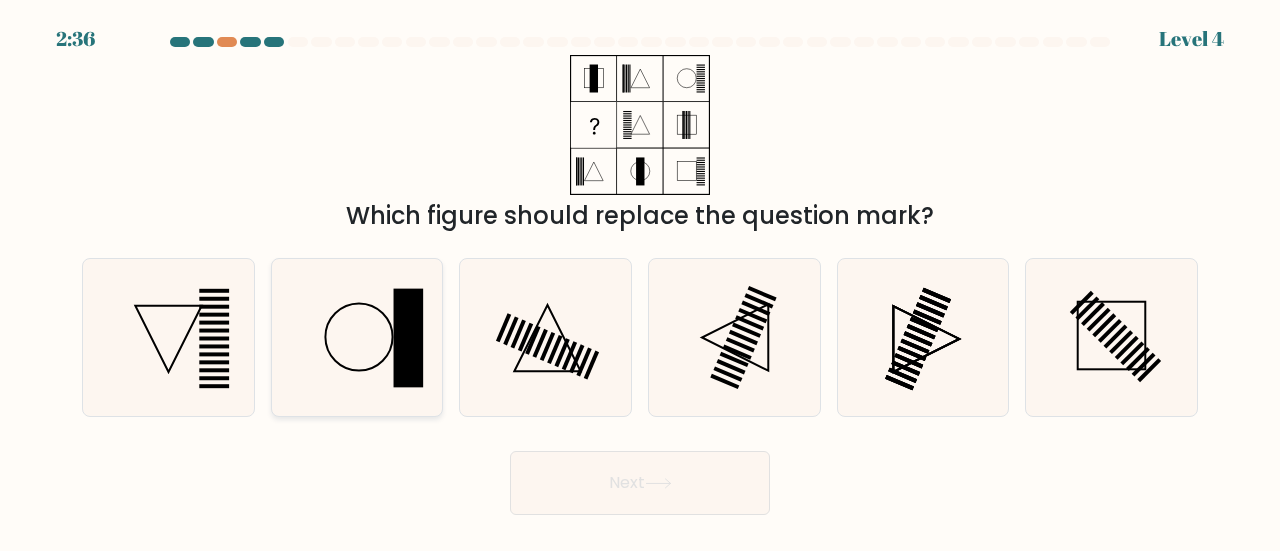 click at bounding box center (357, 337) 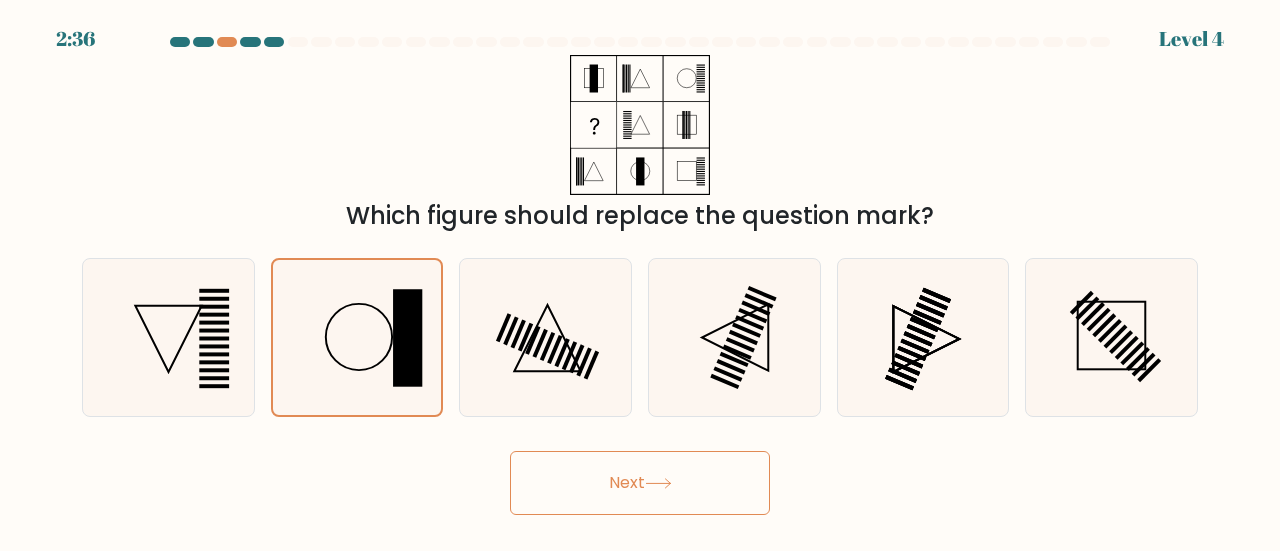 click on "Next" at bounding box center [640, 483] 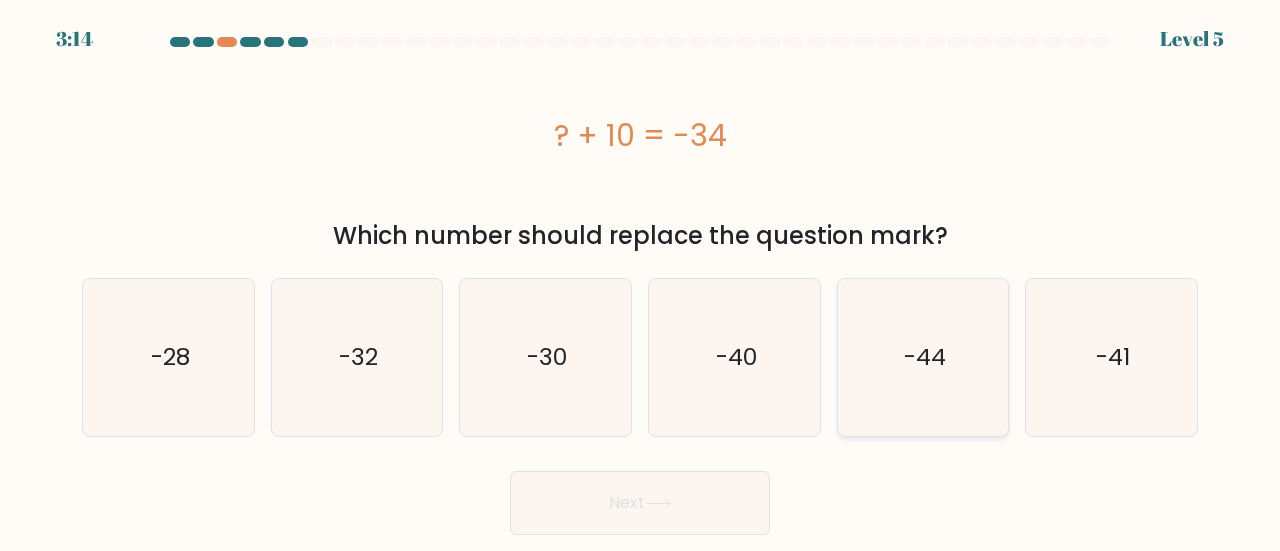 click on "-44" at bounding box center (925, 357) 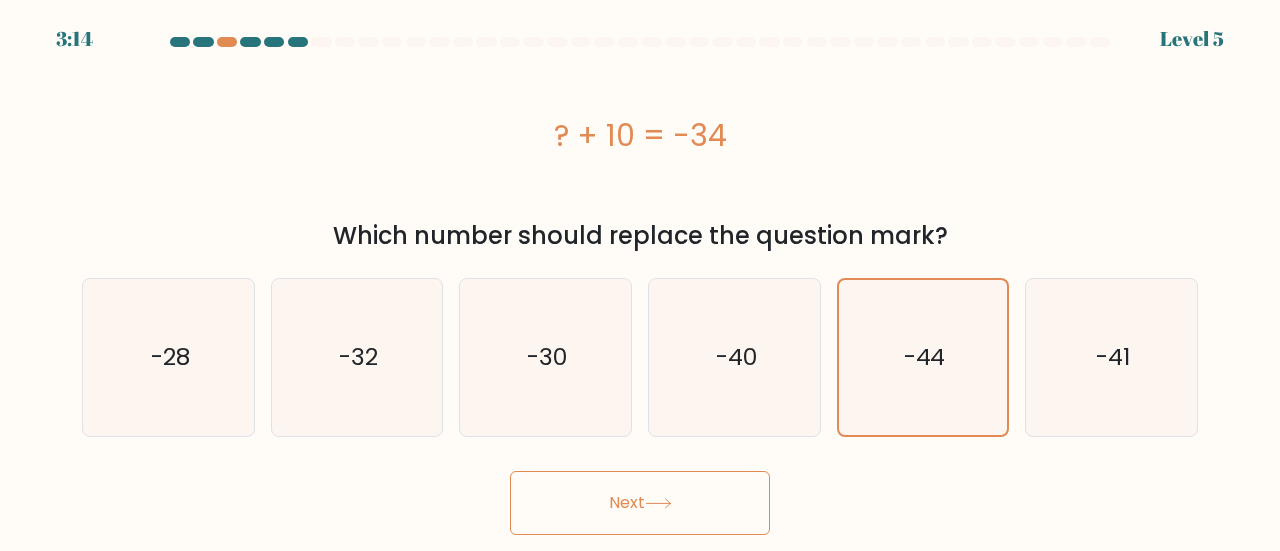 click on "Next" at bounding box center (640, 503) 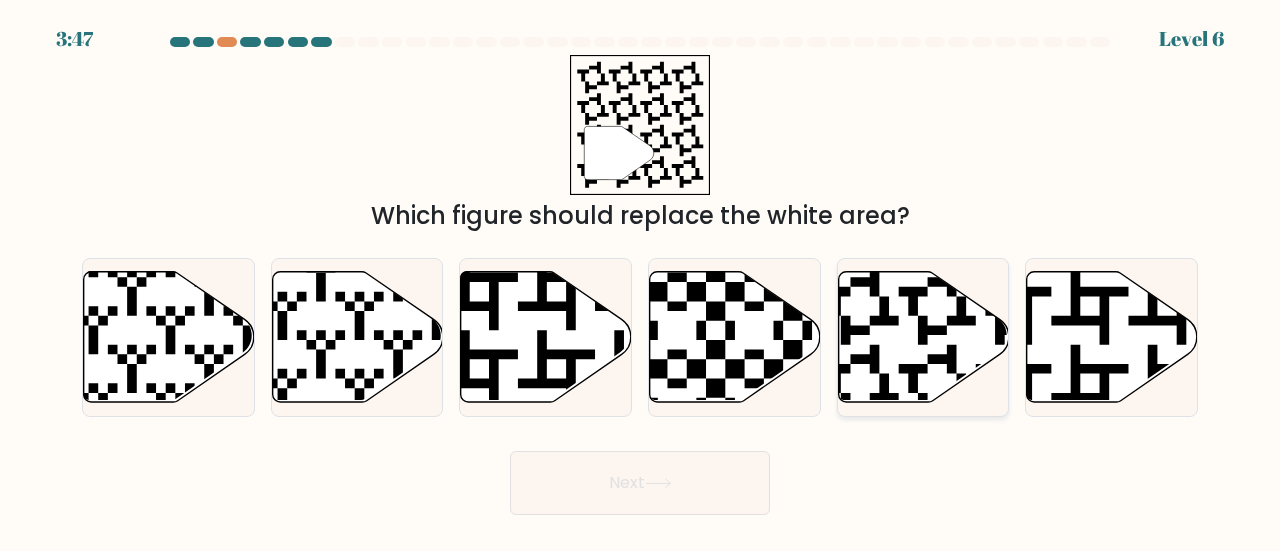 click at bounding box center (923, 336) 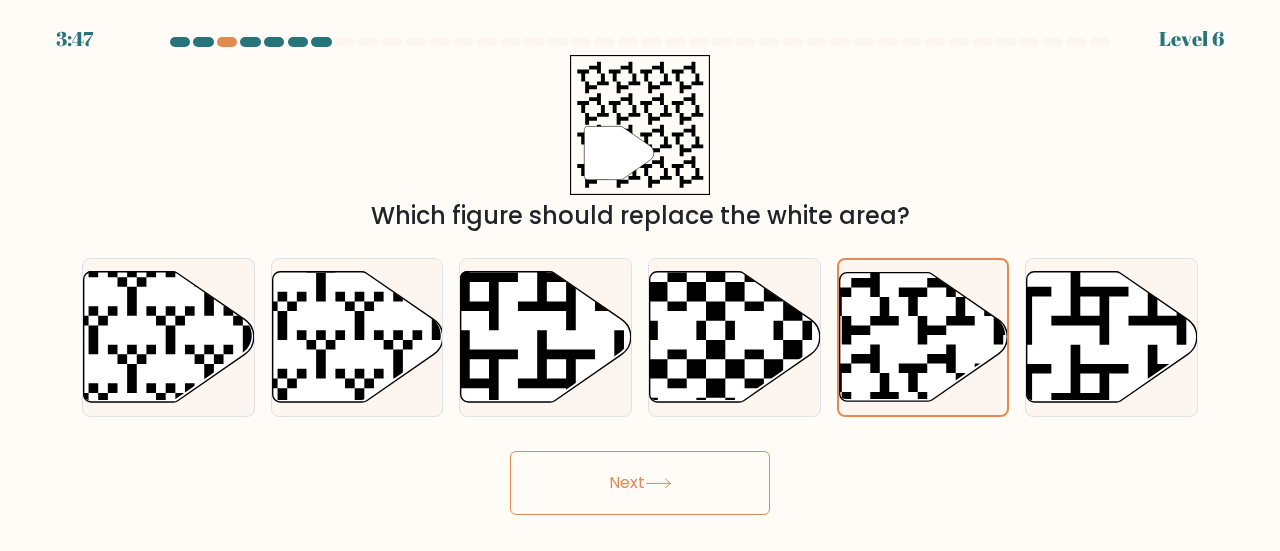 click on "Next" at bounding box center (640, 483) 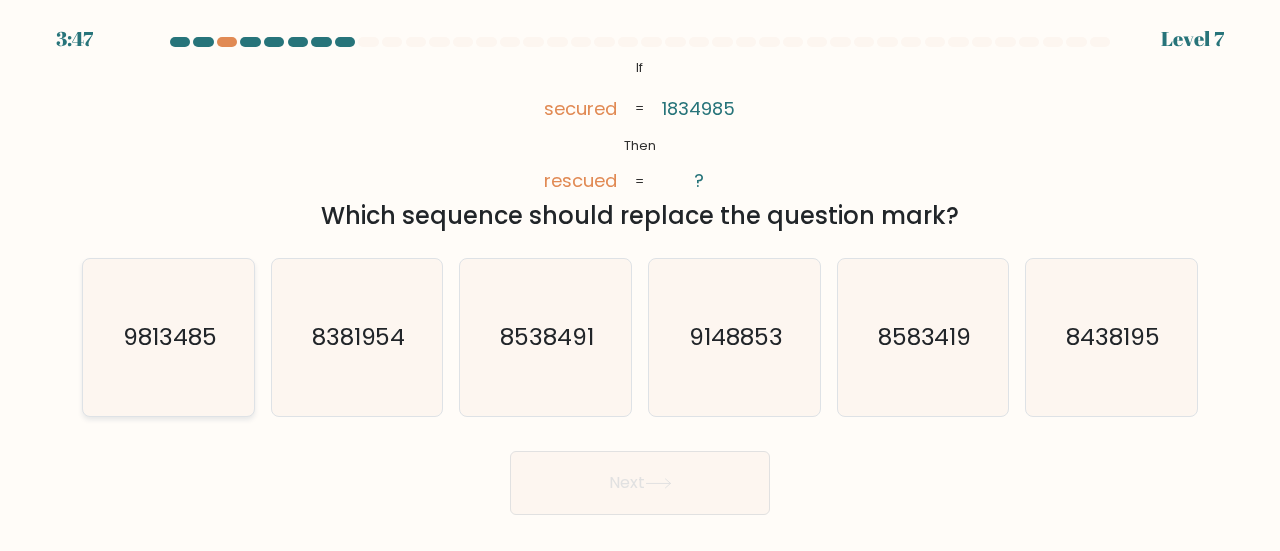 click on "9813485" at bounding box center [168, 337] 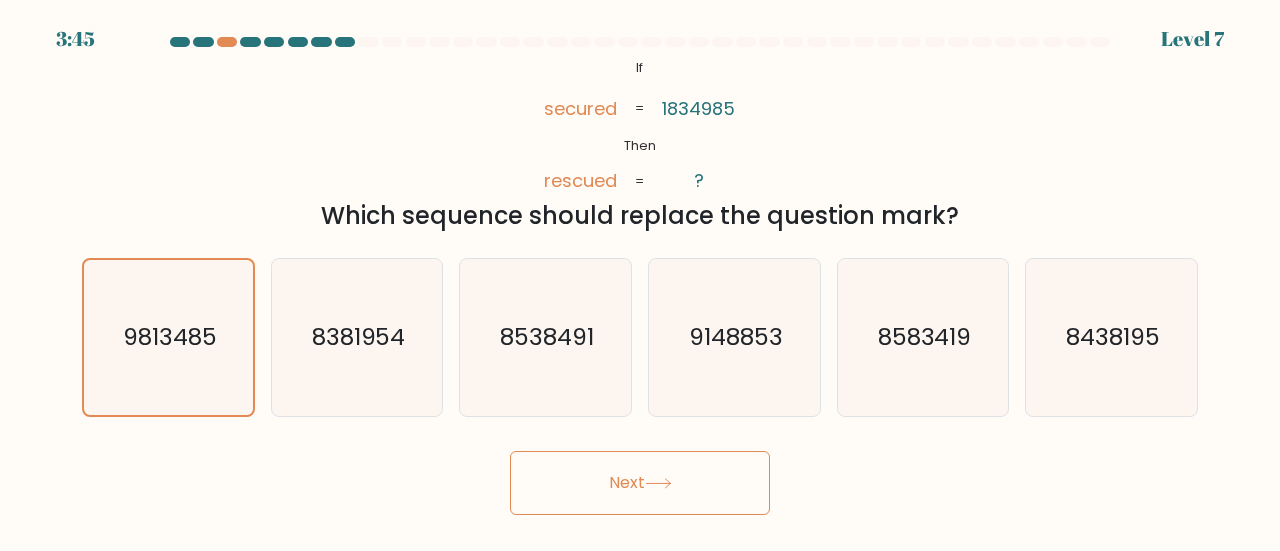 click on "Next" at bounding box center (640, 483) 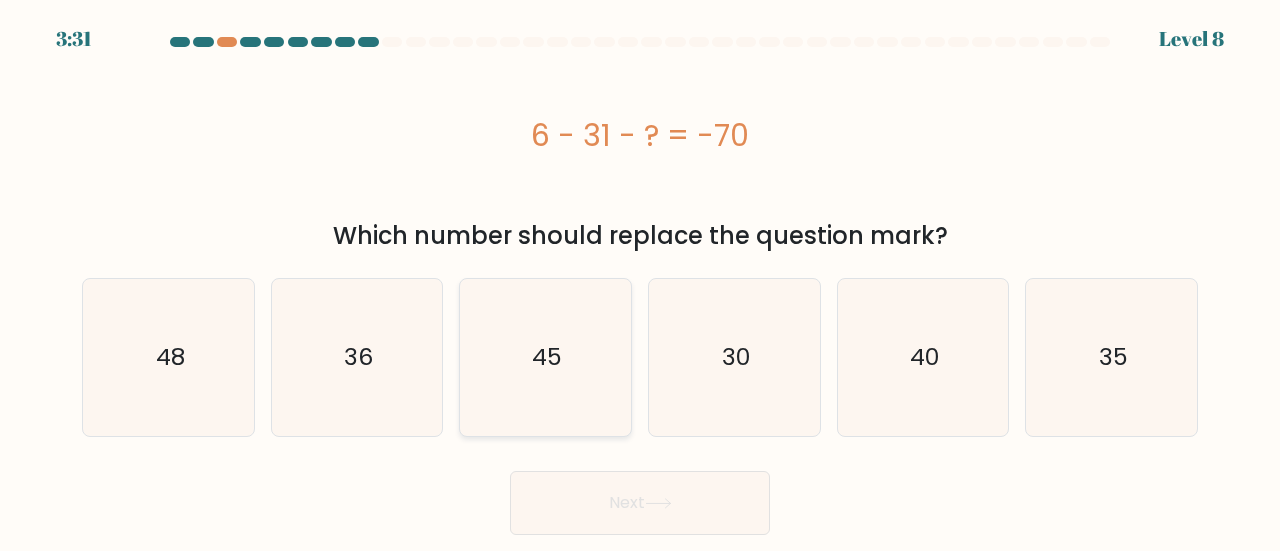 click on "45" at bounding box center [545, 357] 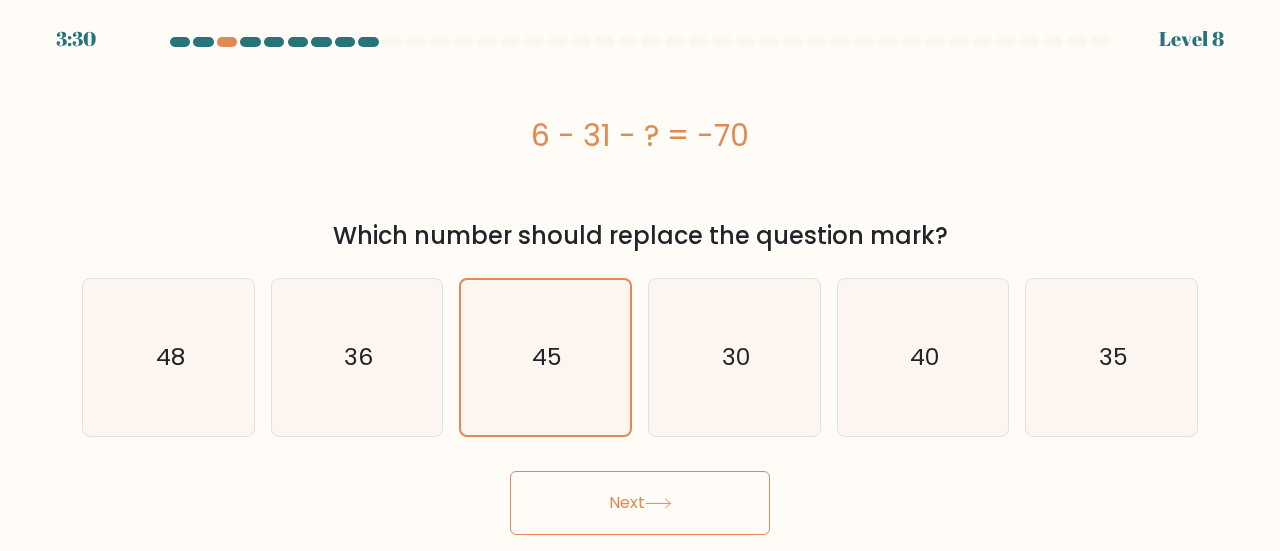 click on "Next" at bounding box center (640, 503) 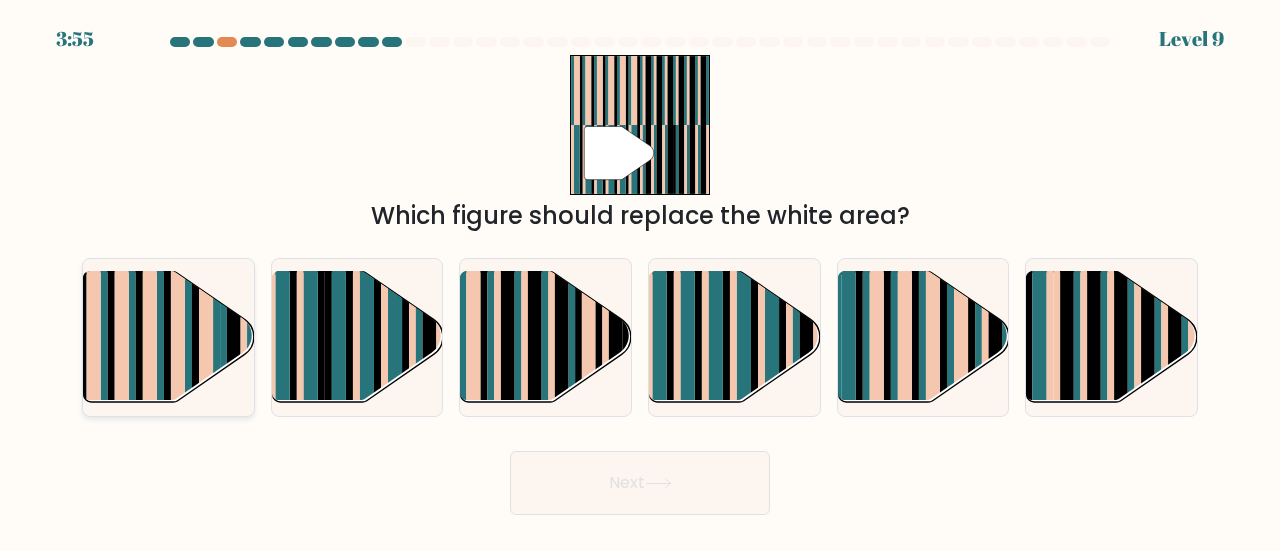click at bounding box center [150, 323] 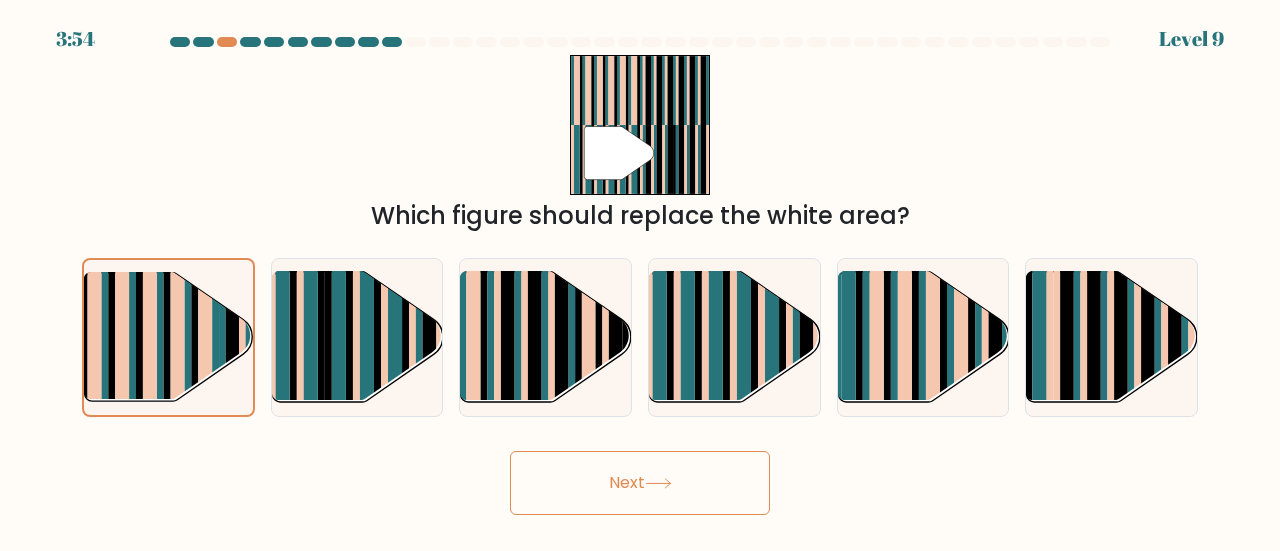 click on "Next" at bounding box center (640, 483) 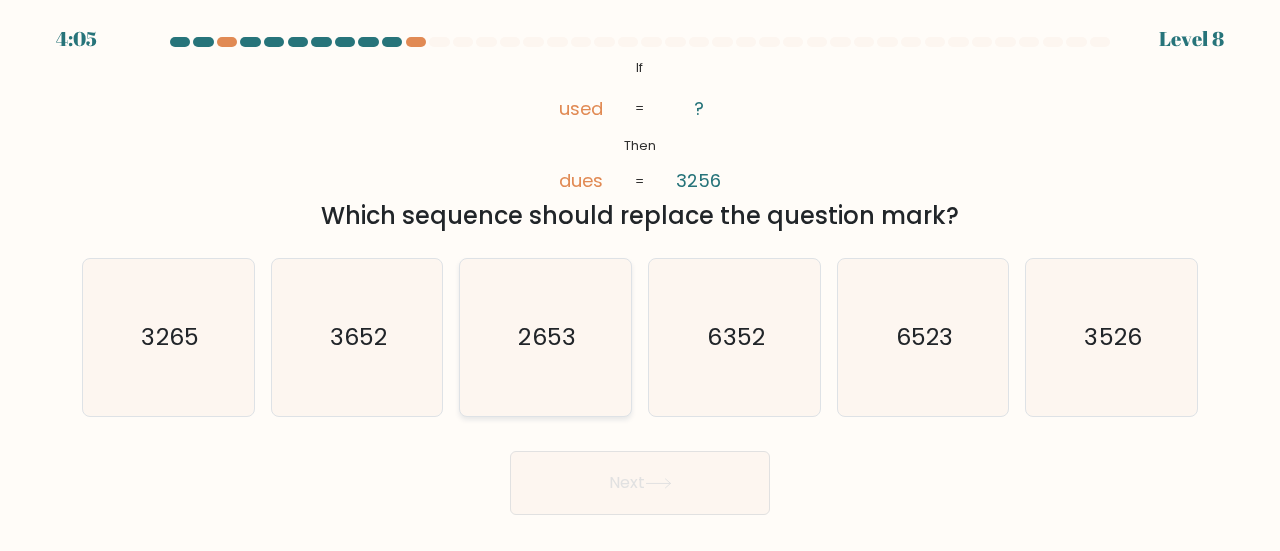 click on "2653" at bounding box center (545, 337) 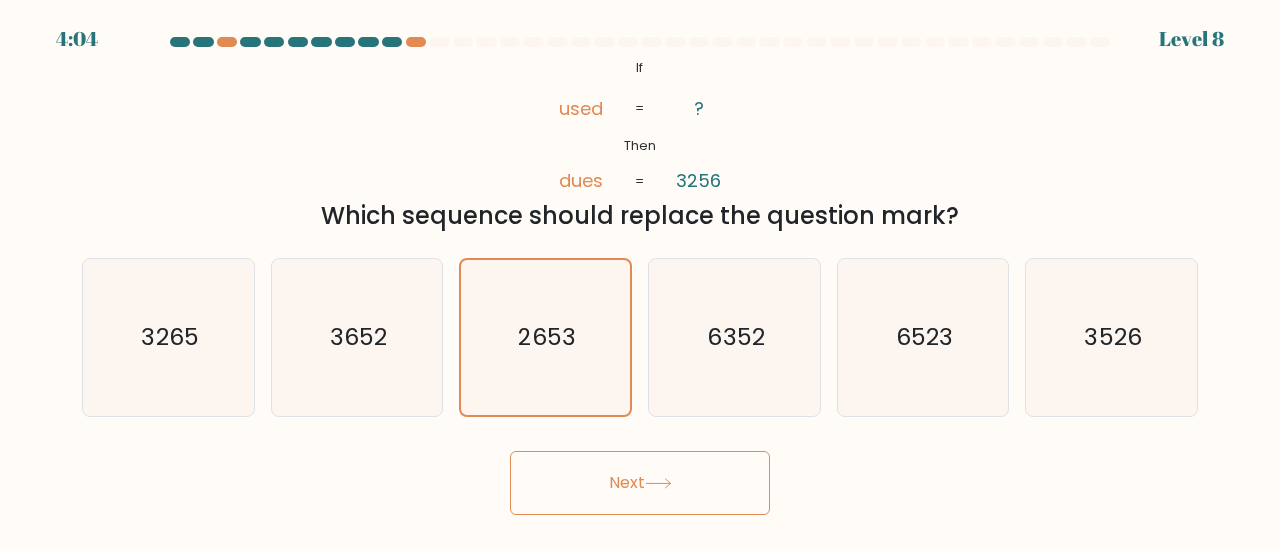 click on "Next" at bounding box center (640, 483) 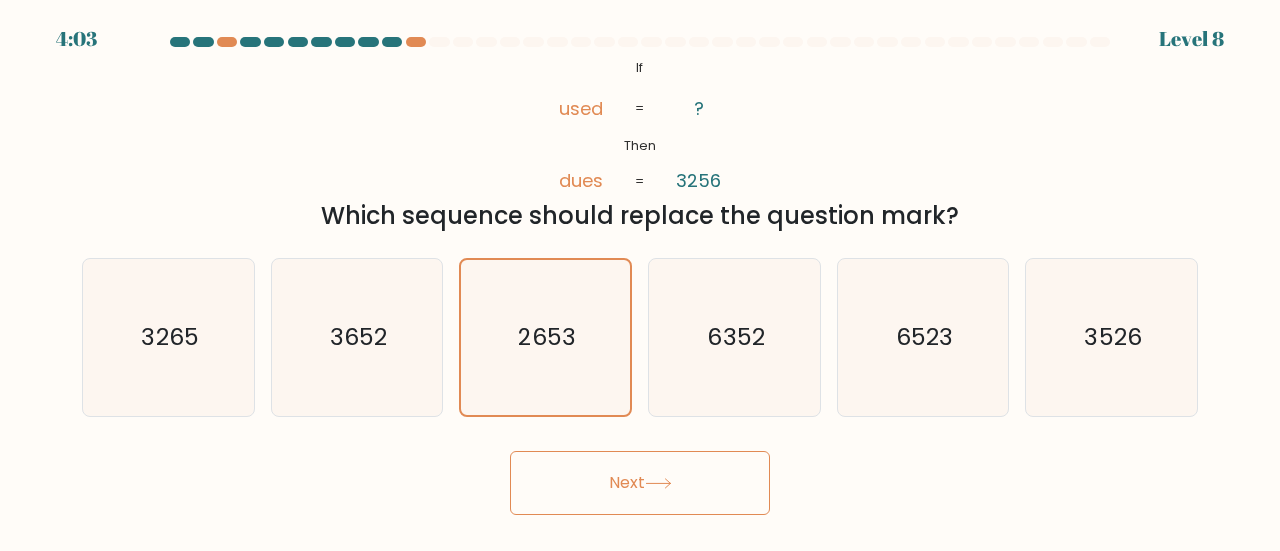 click at bounding box center [658, 483] 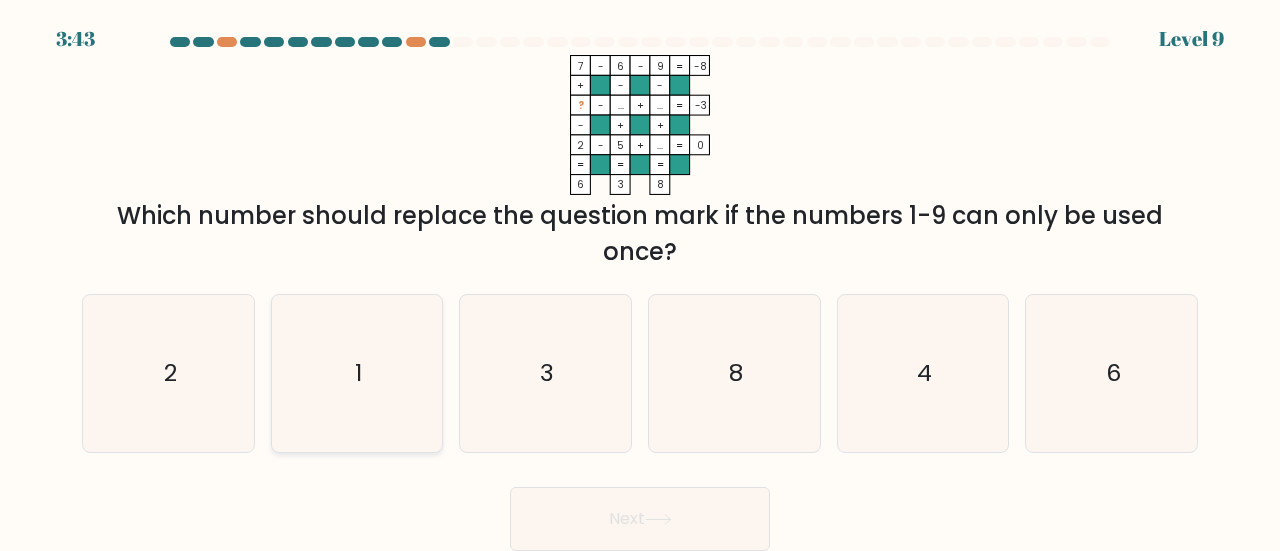 click on "1" at bounding box center (357, 373) 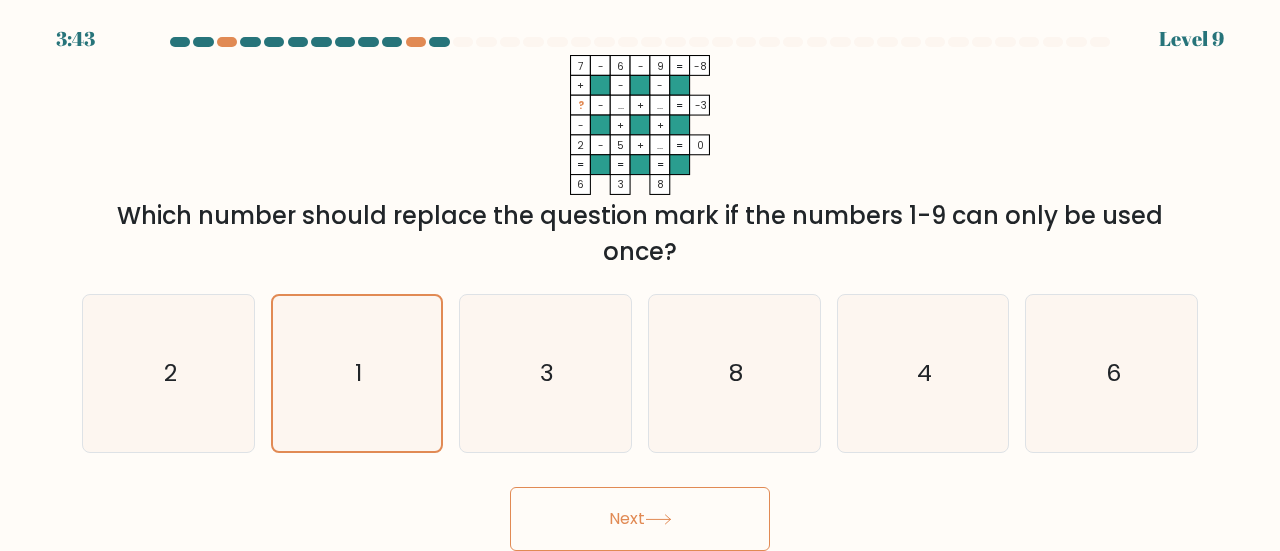 click on "Next" at bounding box center [640, 519] 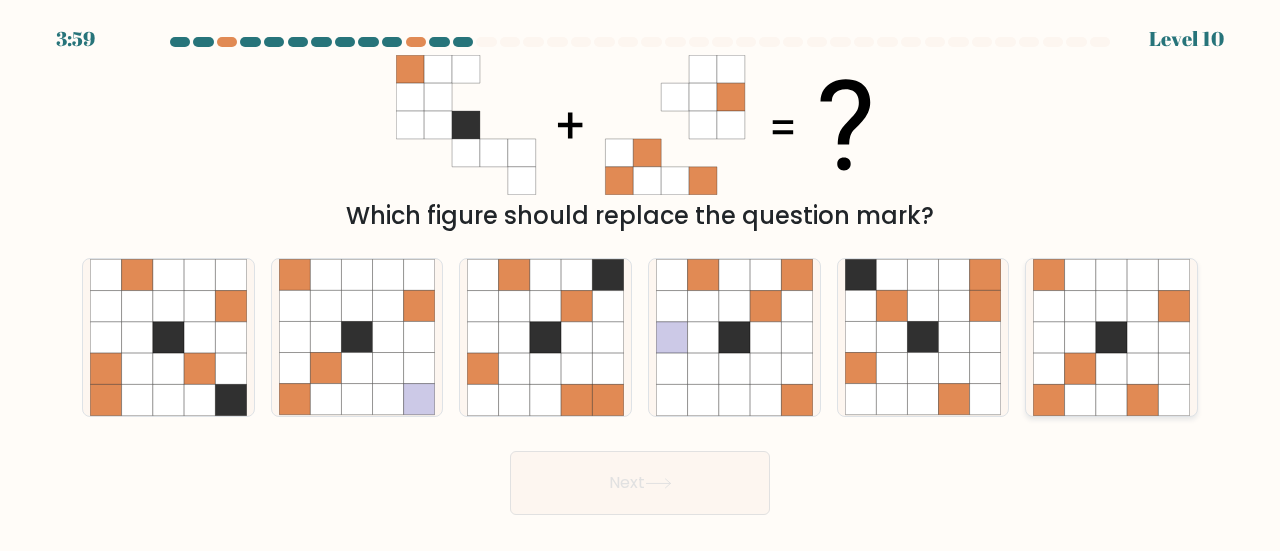 click at bounding box center (1111, 337) 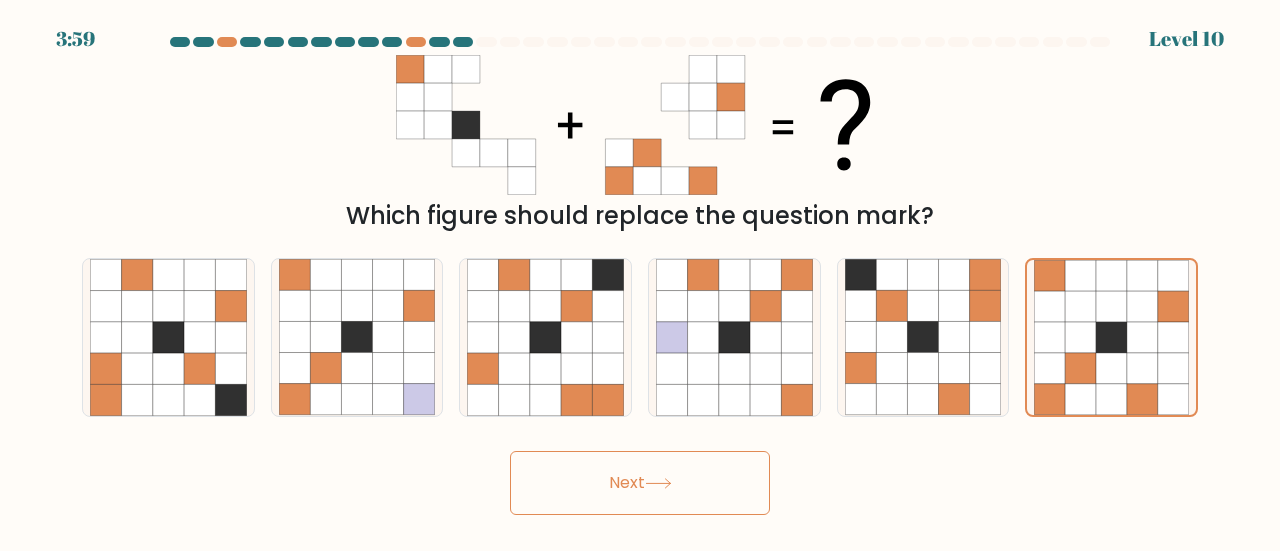click on "Next" at bounding box center (640, 483) 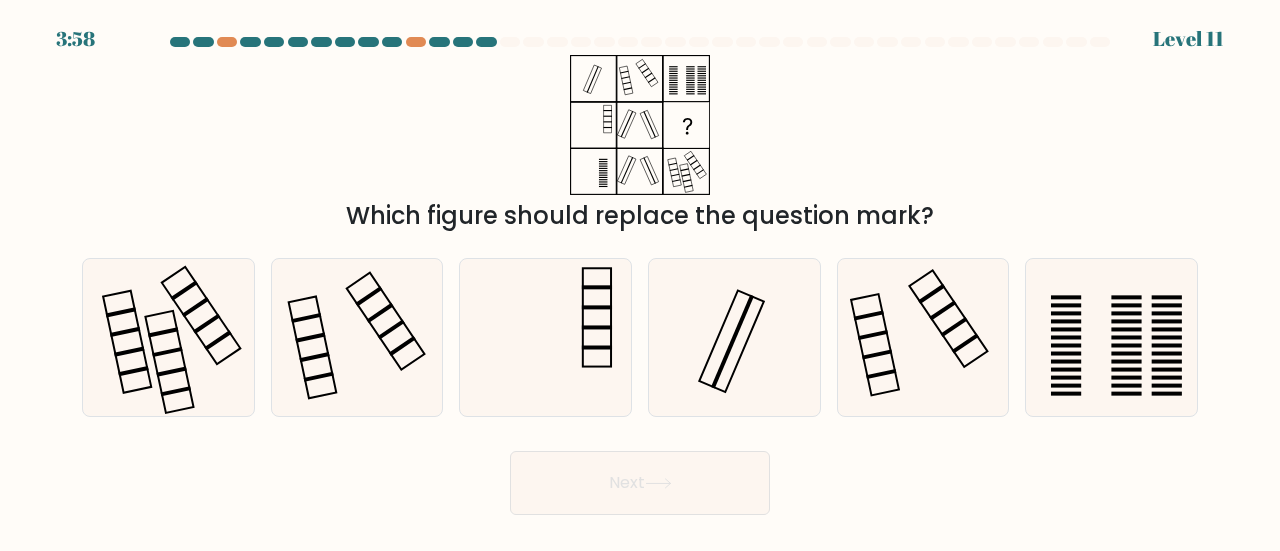 click on "Next" at bounding box center [640, 483] 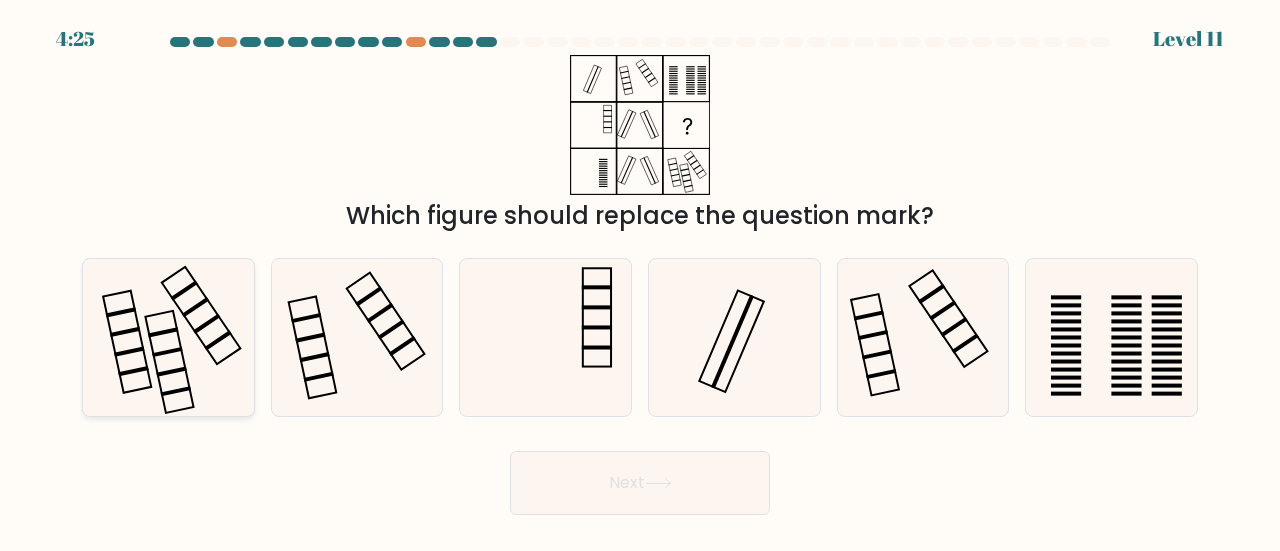 click at bounding box center [201, 315] 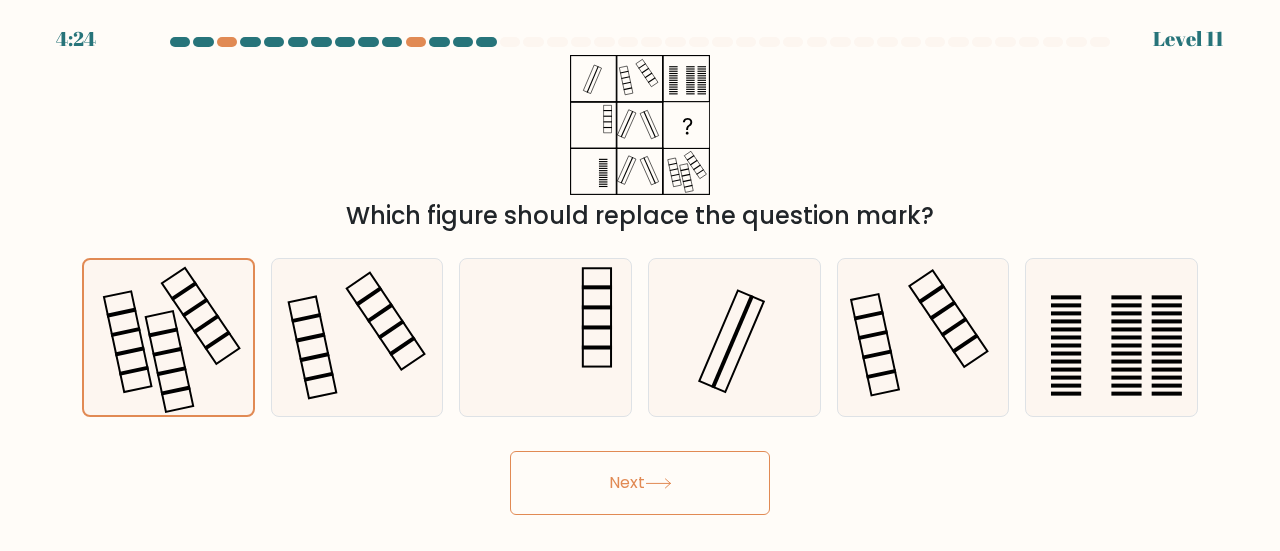 click on "Next" at bounding box center [640, 483] 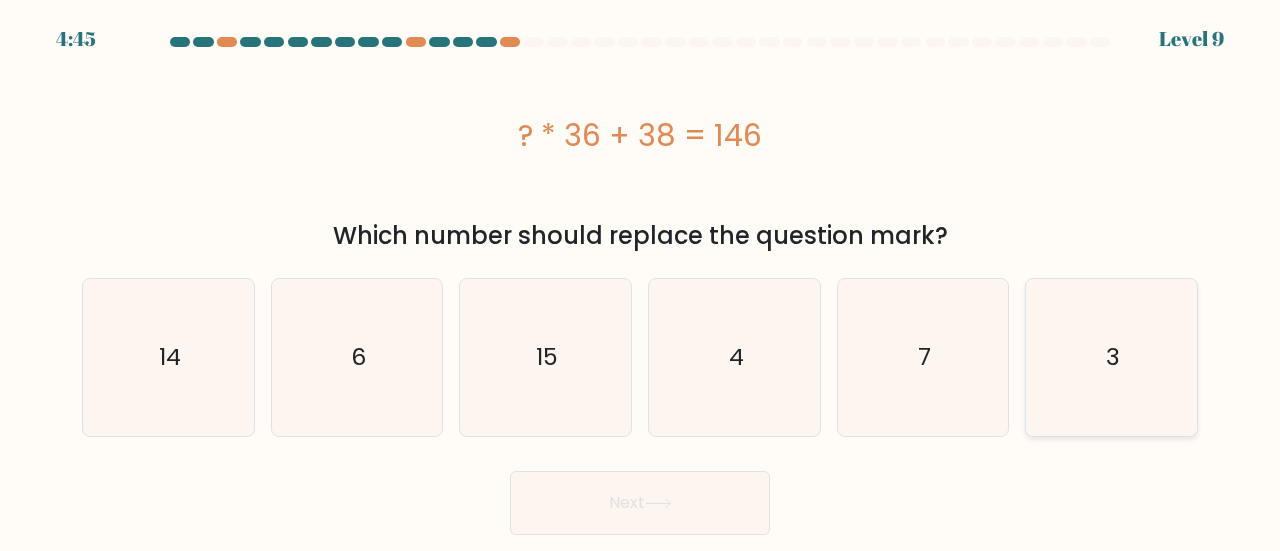 click on "3" at bounding box center [1111, 357] 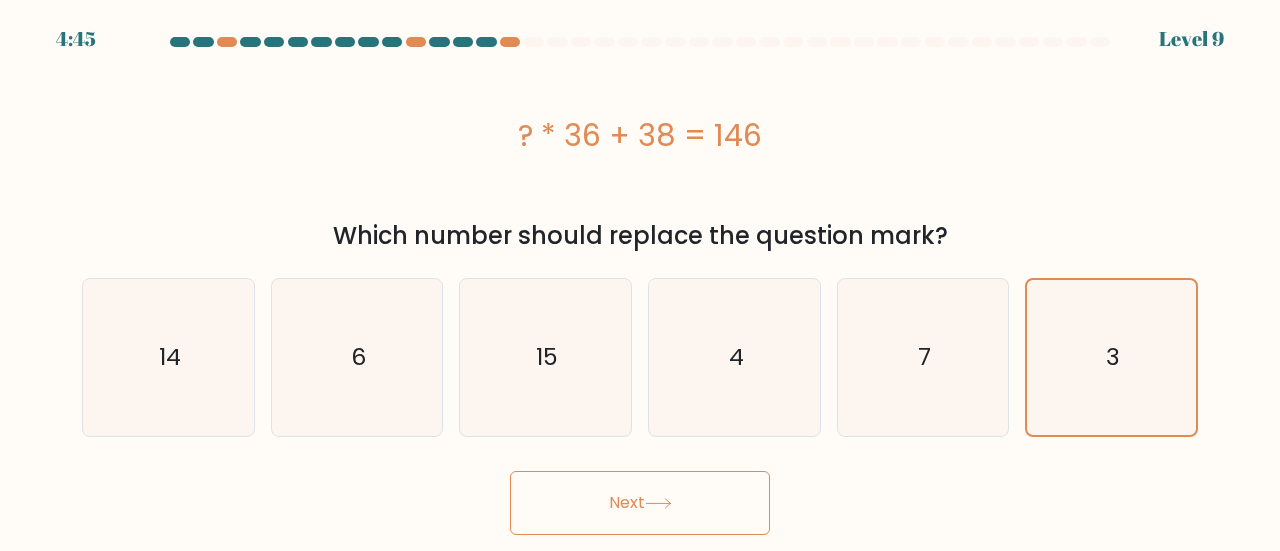 click on "Next" at bounding box center (640, 503) 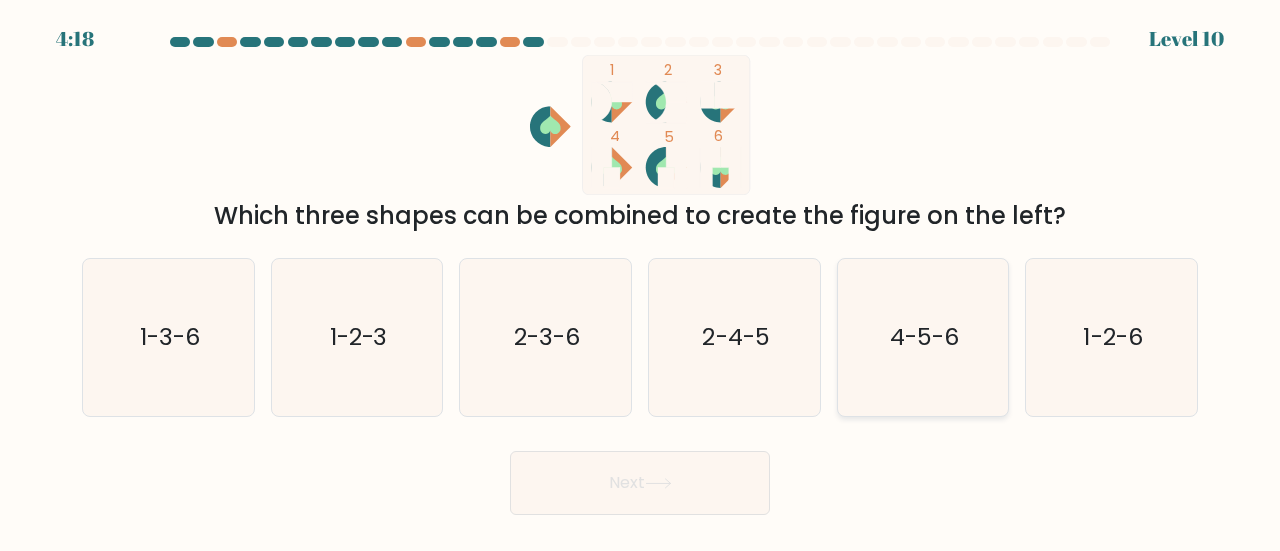 click on "4-5-6" at bounding box center (924, 336) 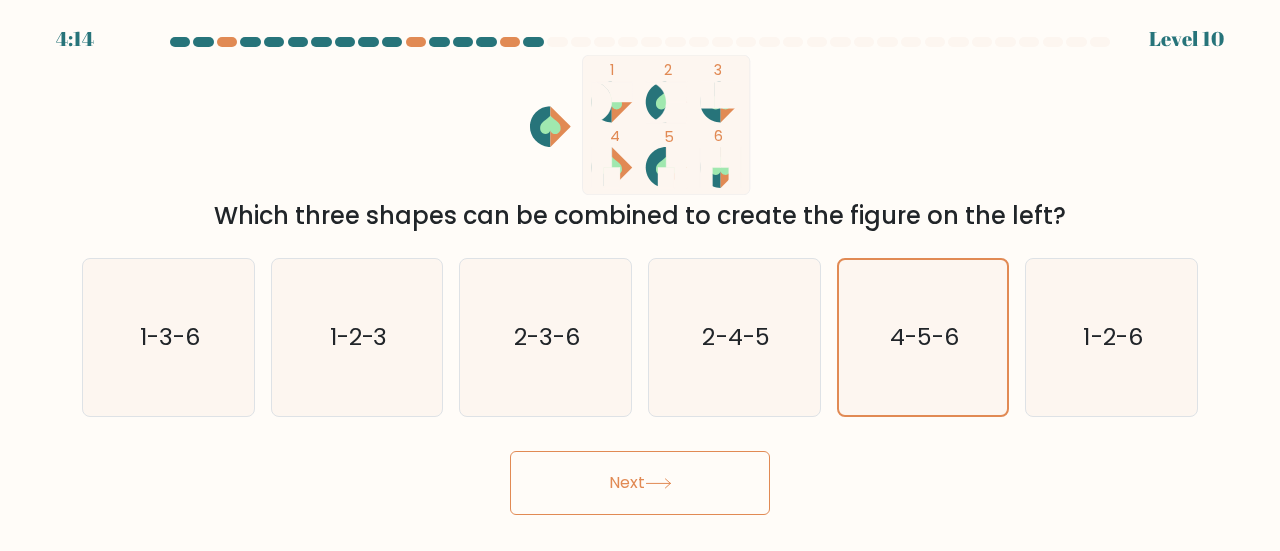 click on "Next" at bounding box center [640, 483] 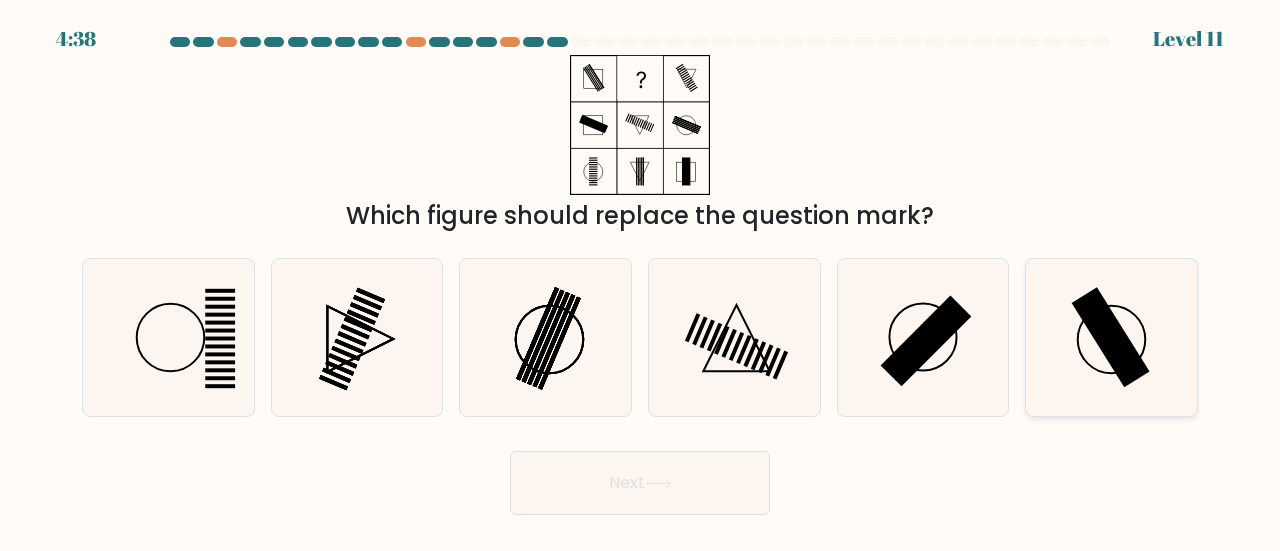 click at bounding box center (1111, 337) 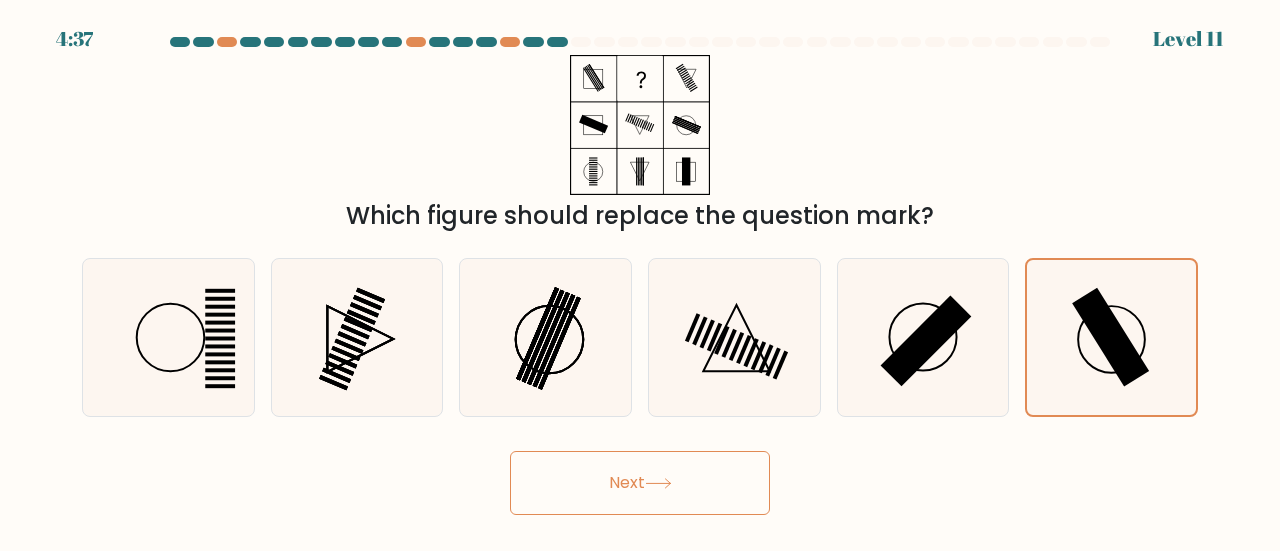 click on "Next" at bounding box center [640, 483] 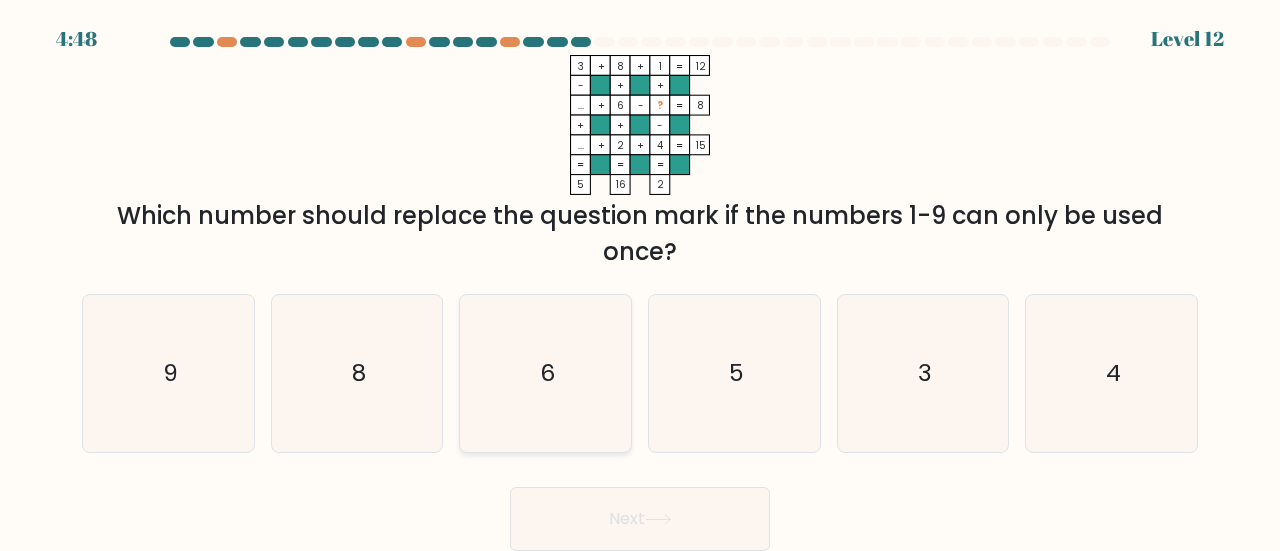 click on "6" at bounding box center (545, 373) 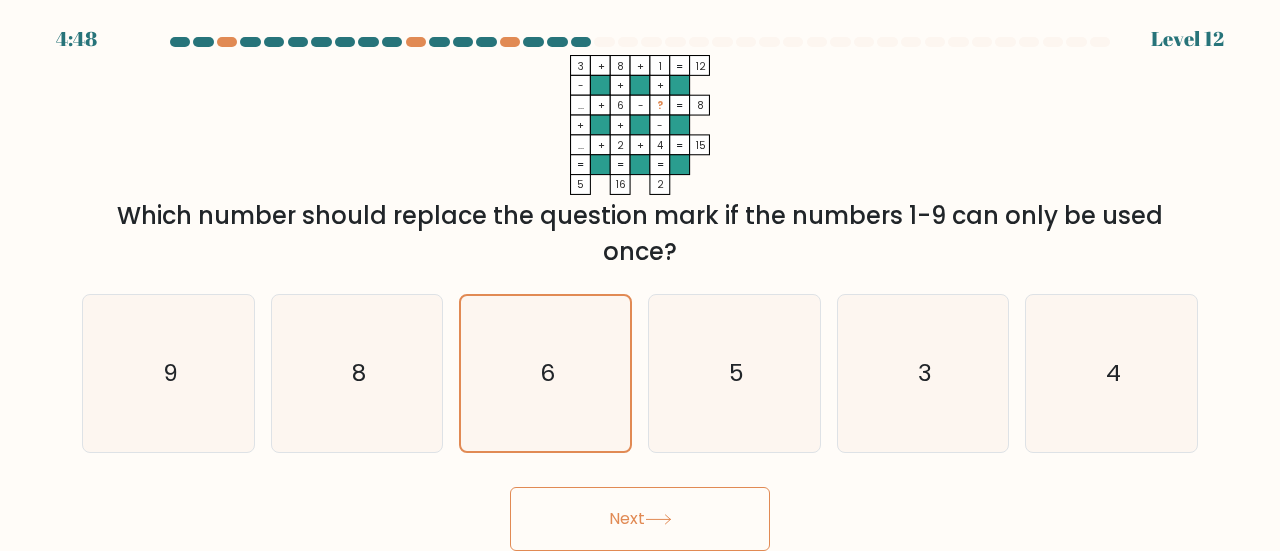 click on "Next" at bounding box center (640, 519) 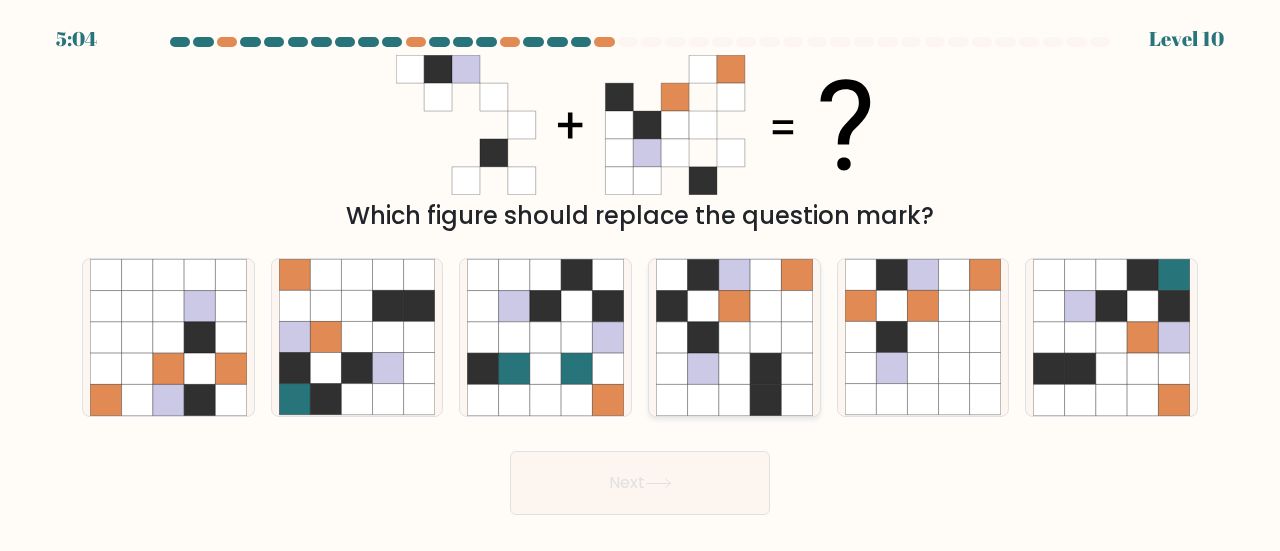 click at bounding box center (765, 368) 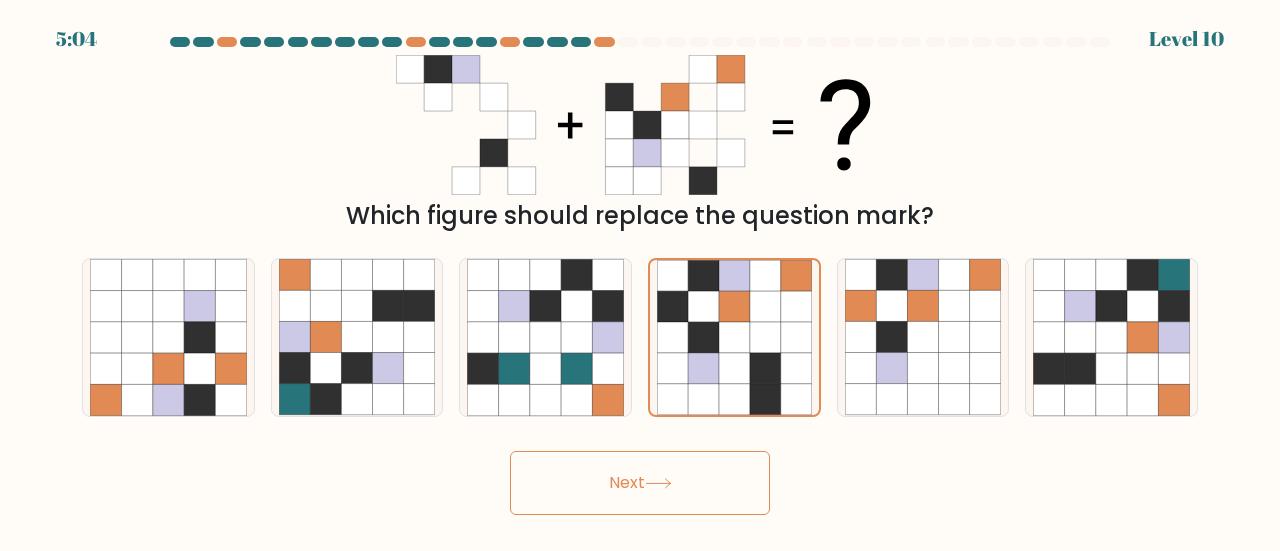 click on "Next" at bounding box center (640, 483) 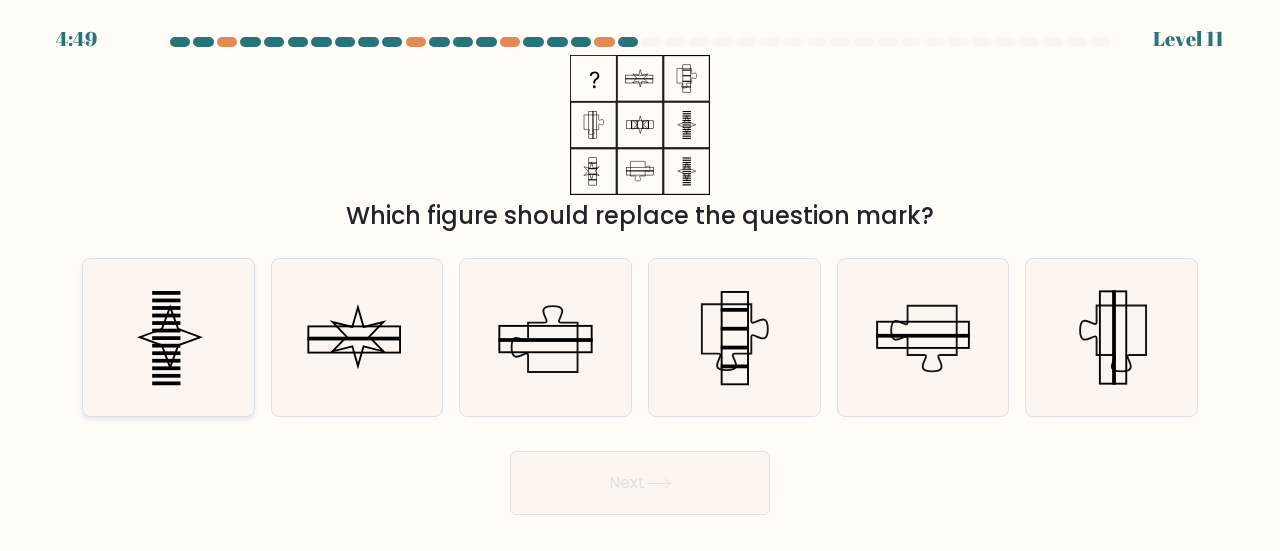 click at bounding box center (168, 337) 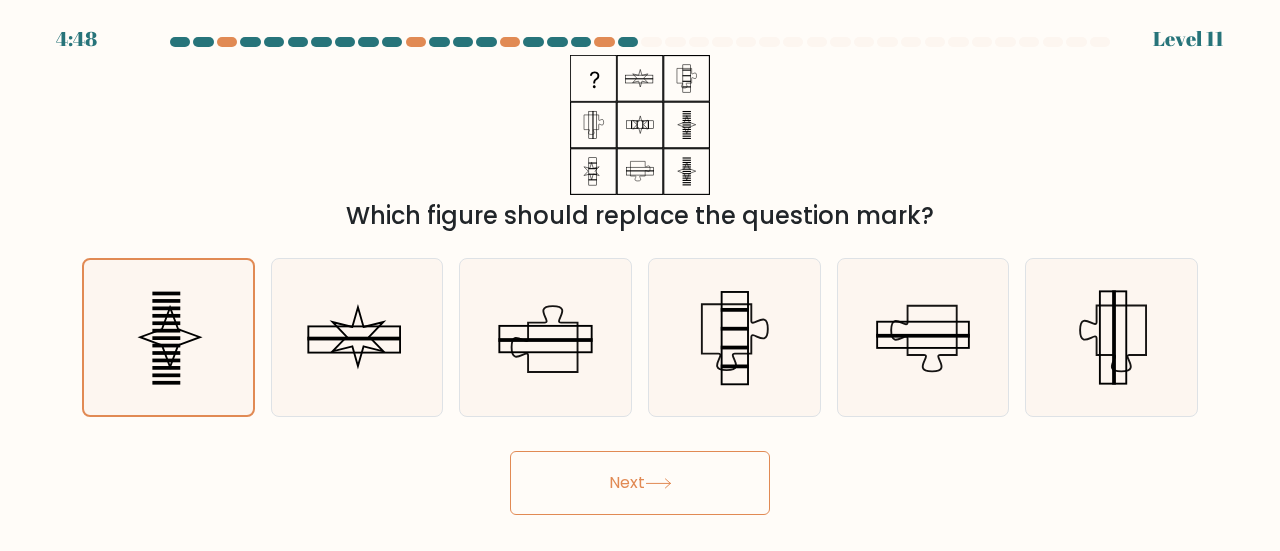 click on "Next" at bounding box center [640, 483] 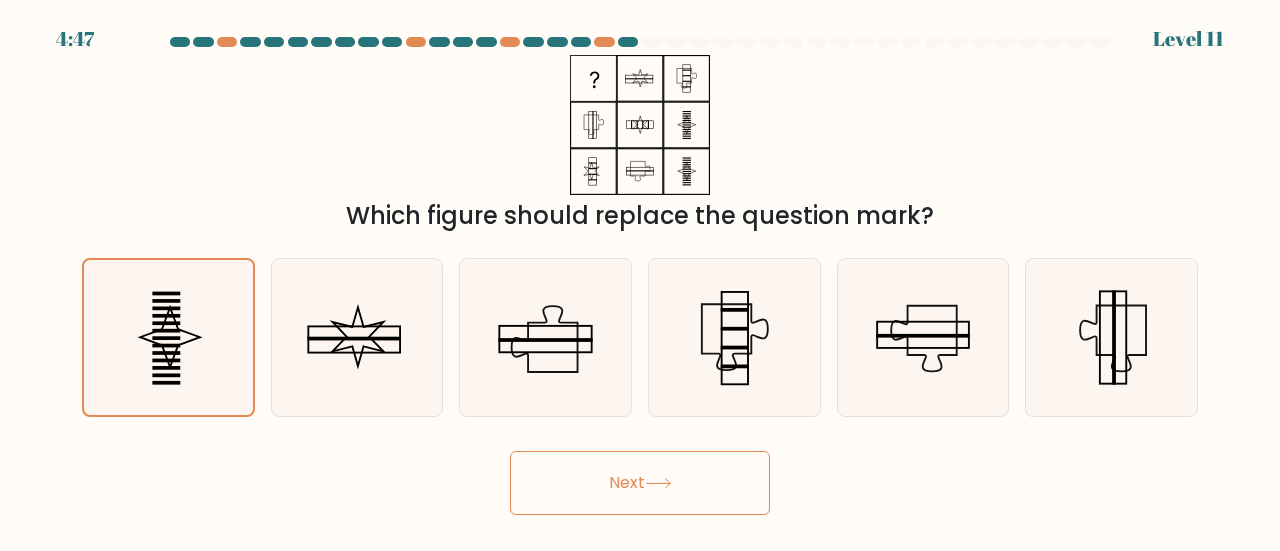 click on "Next" at bounding box center (640, 483) 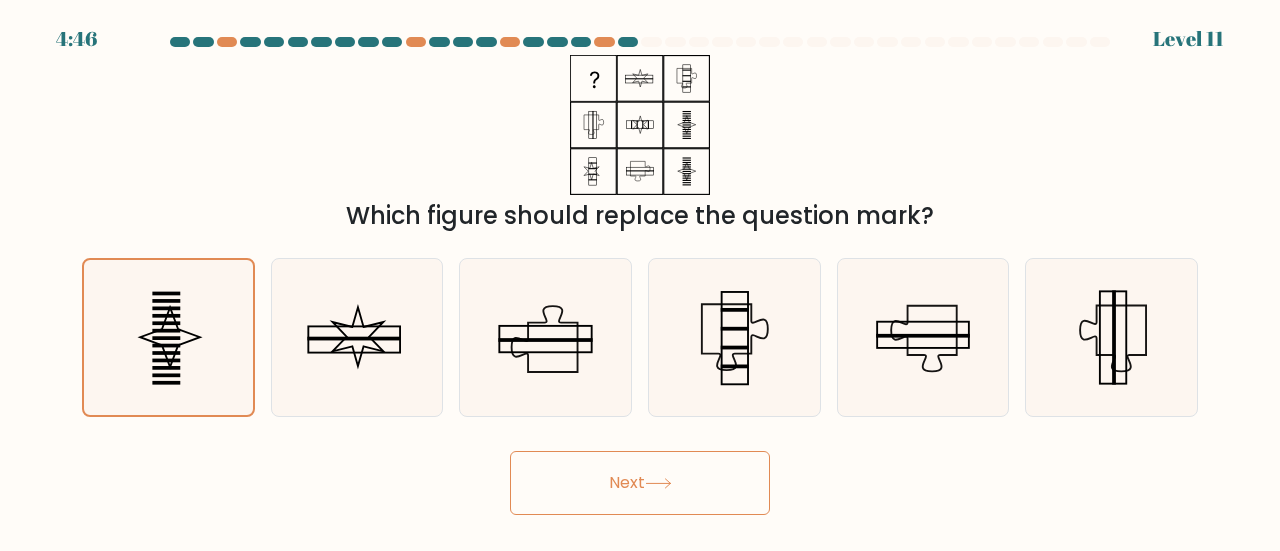 click on "Next" at bounding box center [640, 483] 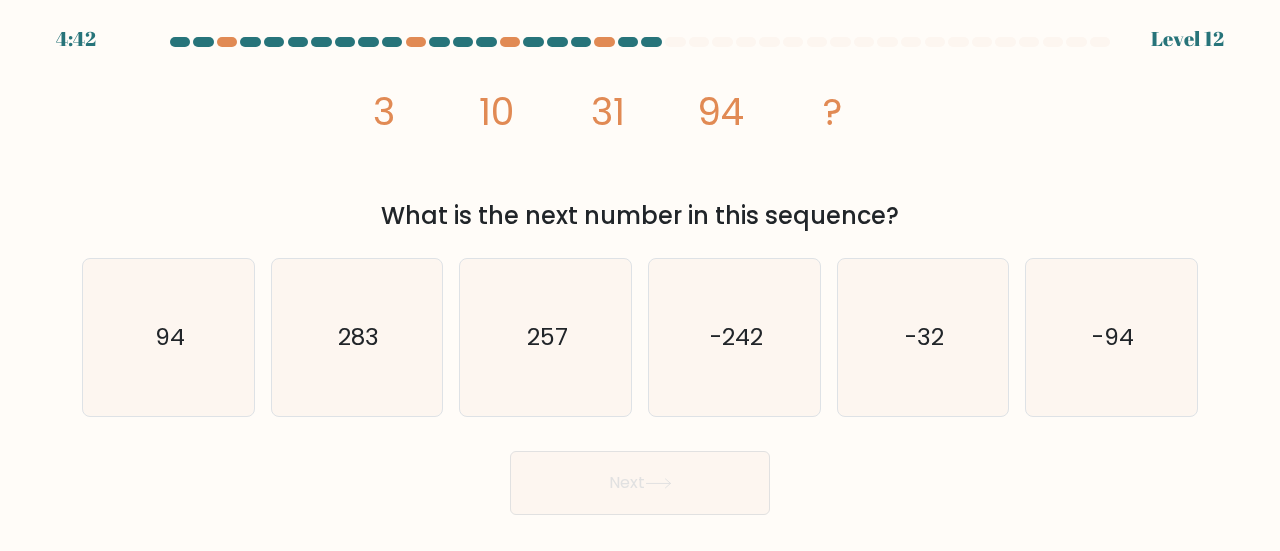 click at bounding box center [640, 276] 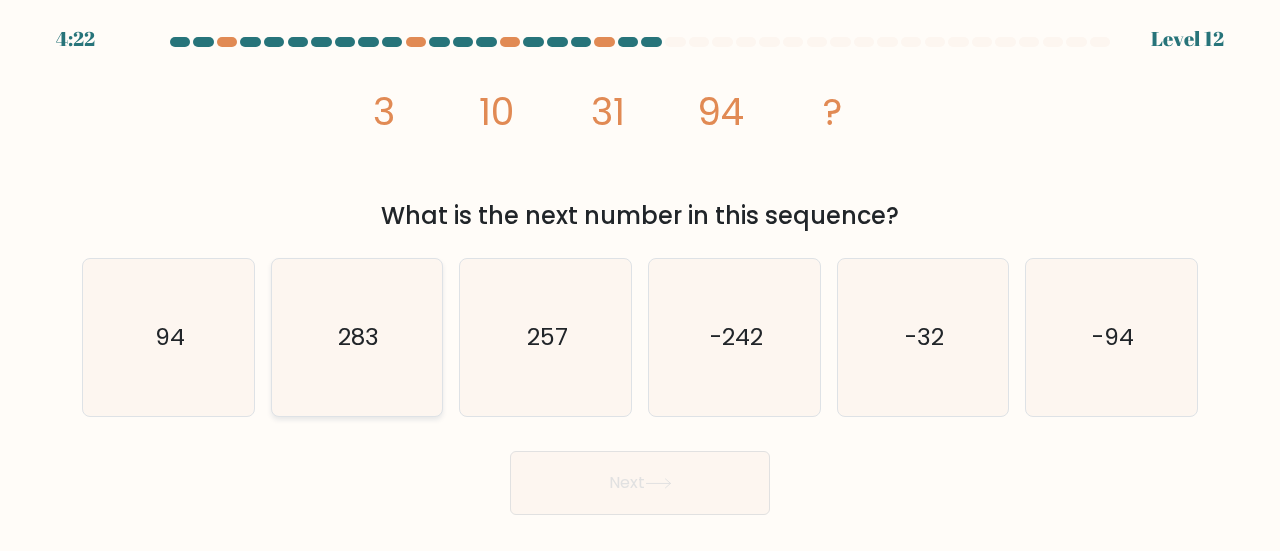 click on "283" at bounding box center [358, 336] 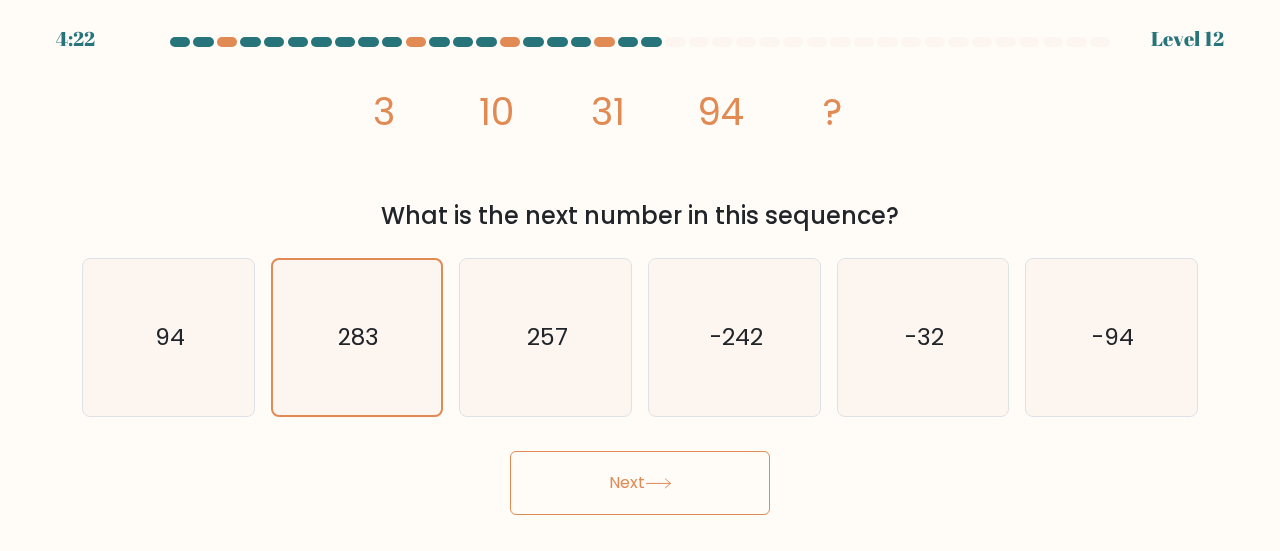 click on "Next" at bounding box center [640, 483] 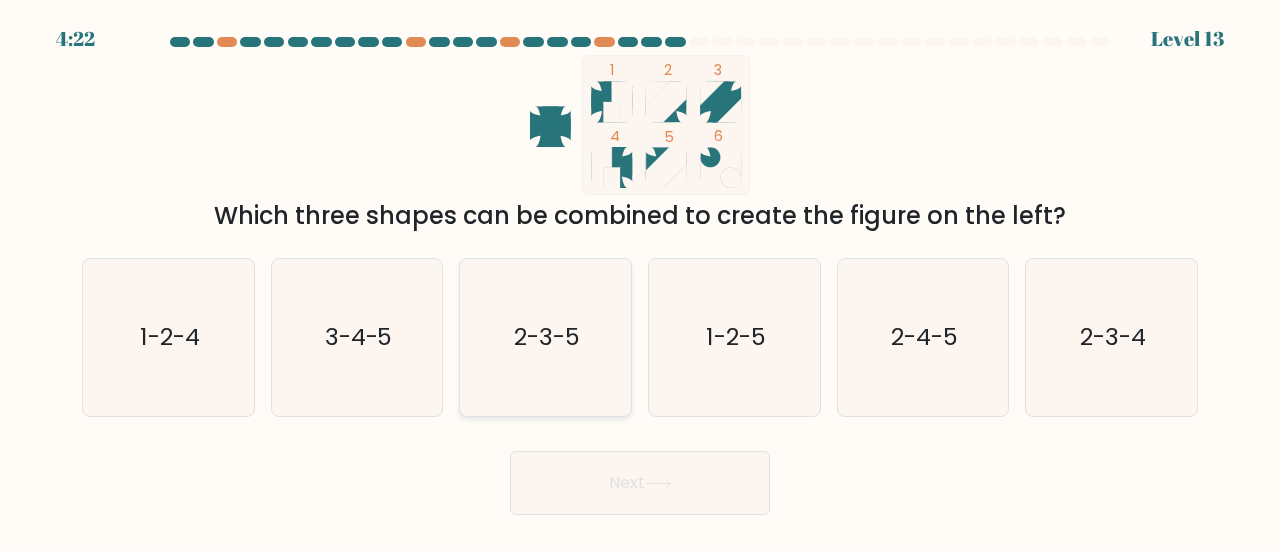 click on "2-3-5" at bounding box center (547, 336) 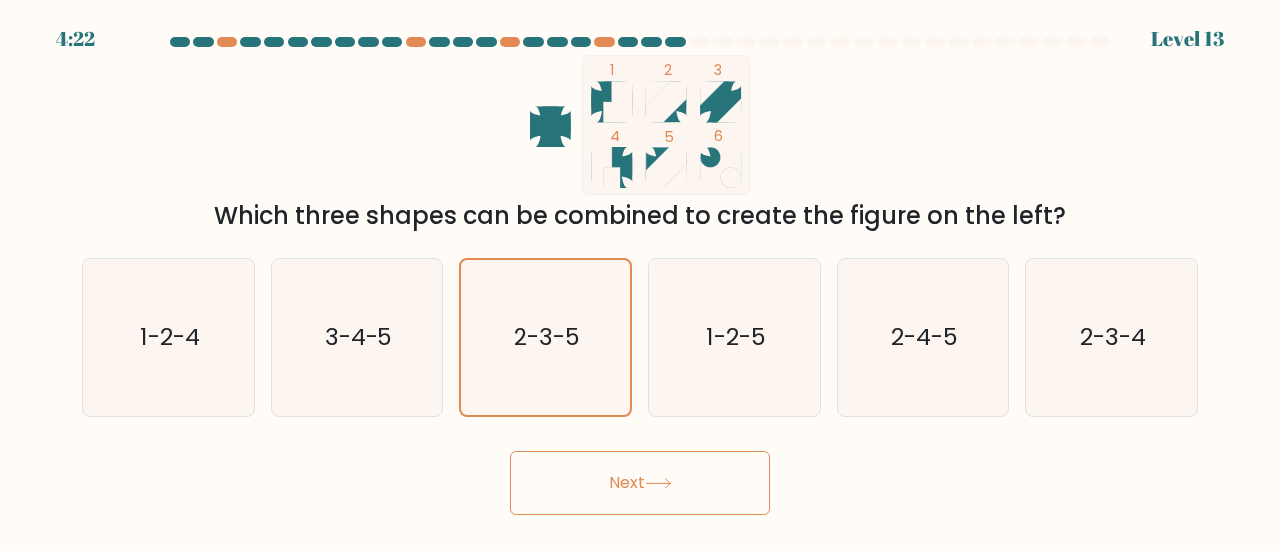 click on "Next" at bounding box center [640, 483] 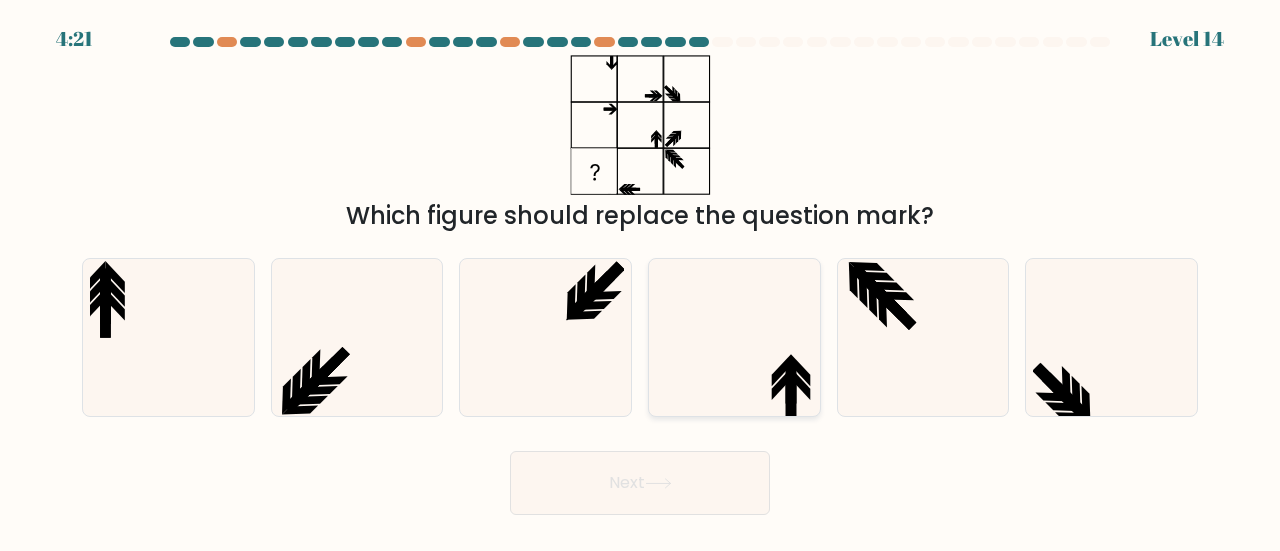 click at bounding box center [734, 337] 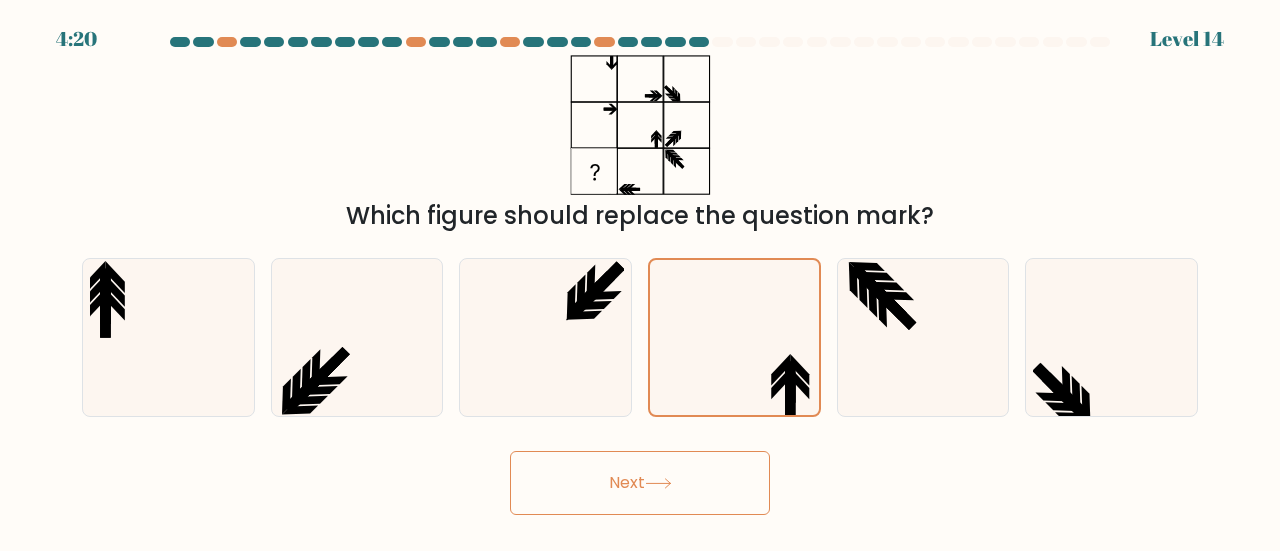 click on "Next" at bounding box center [640, 483] 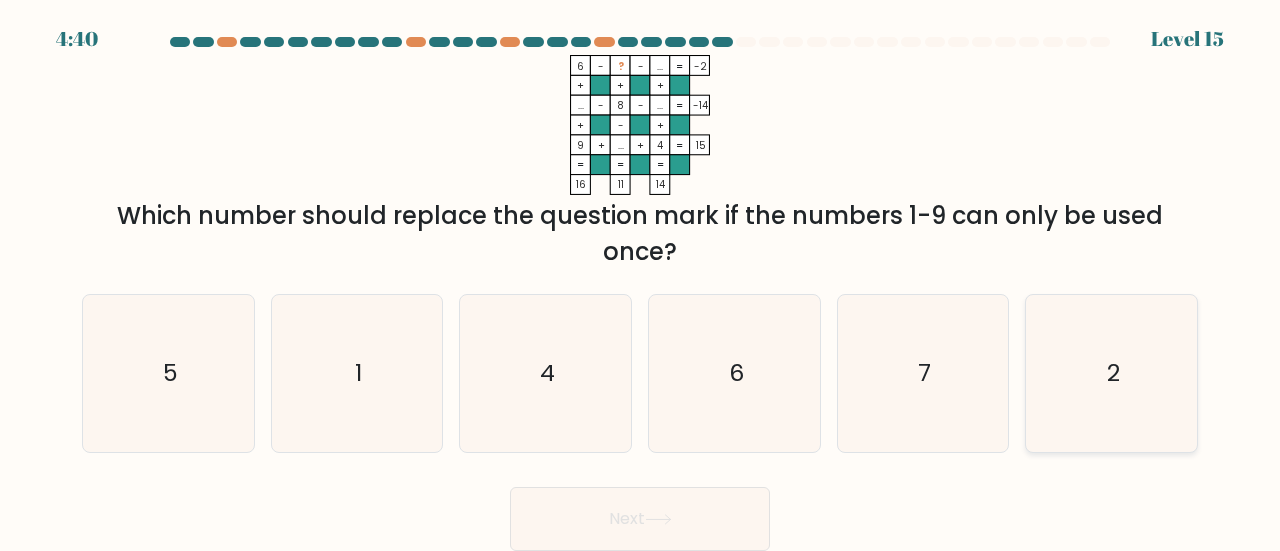 click on "2" at bounding box center (1111, 373) 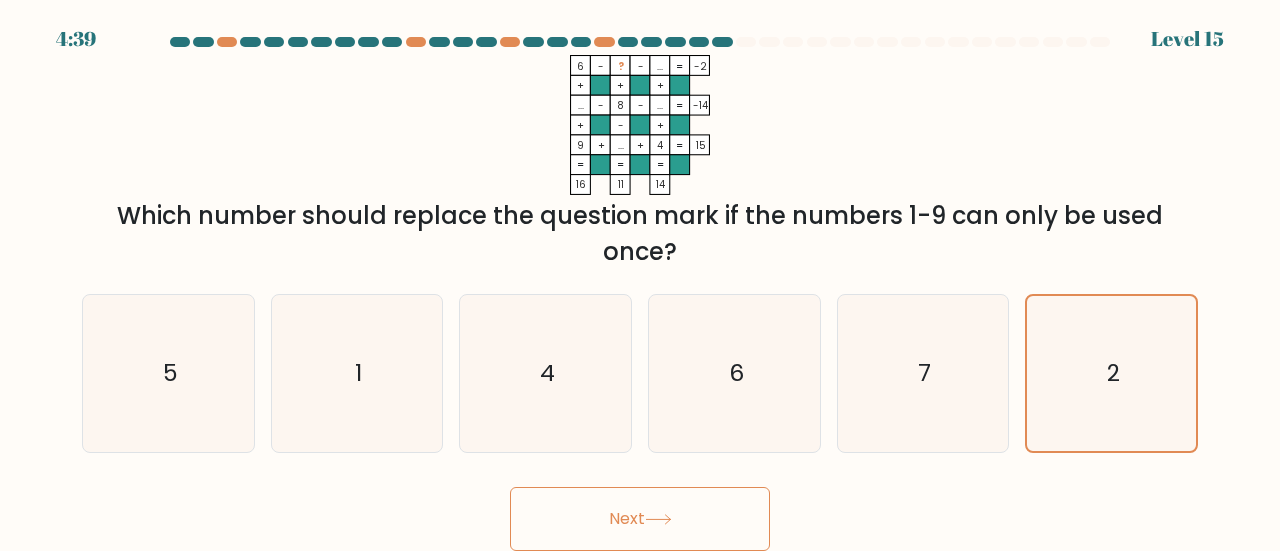 click on "Next" at bounding box center [640, 519] 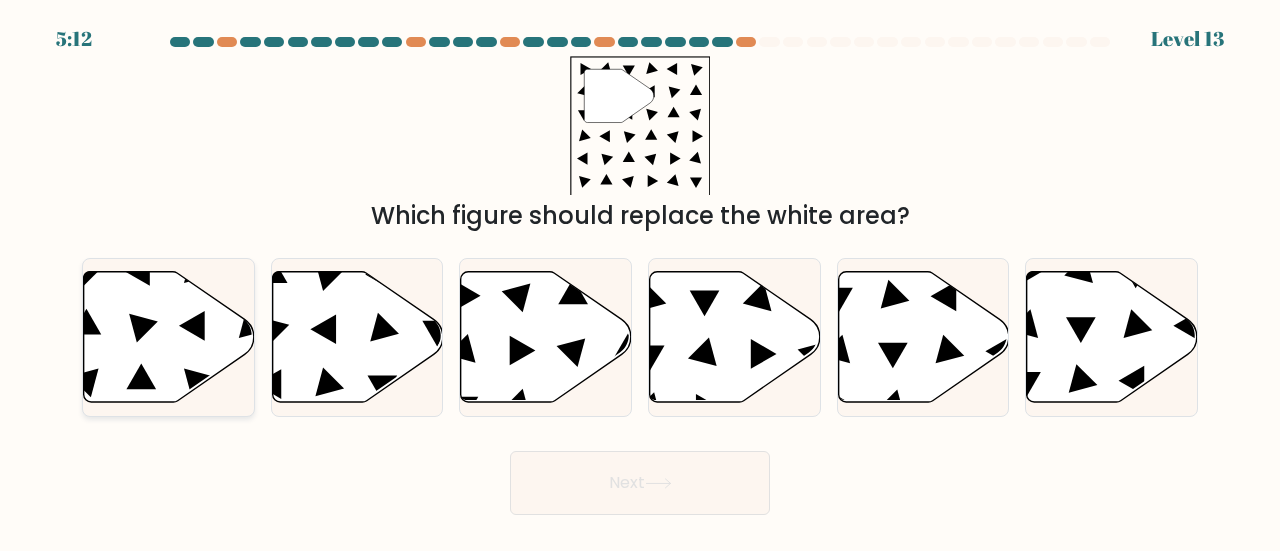 click at bounding box center (169, 336) 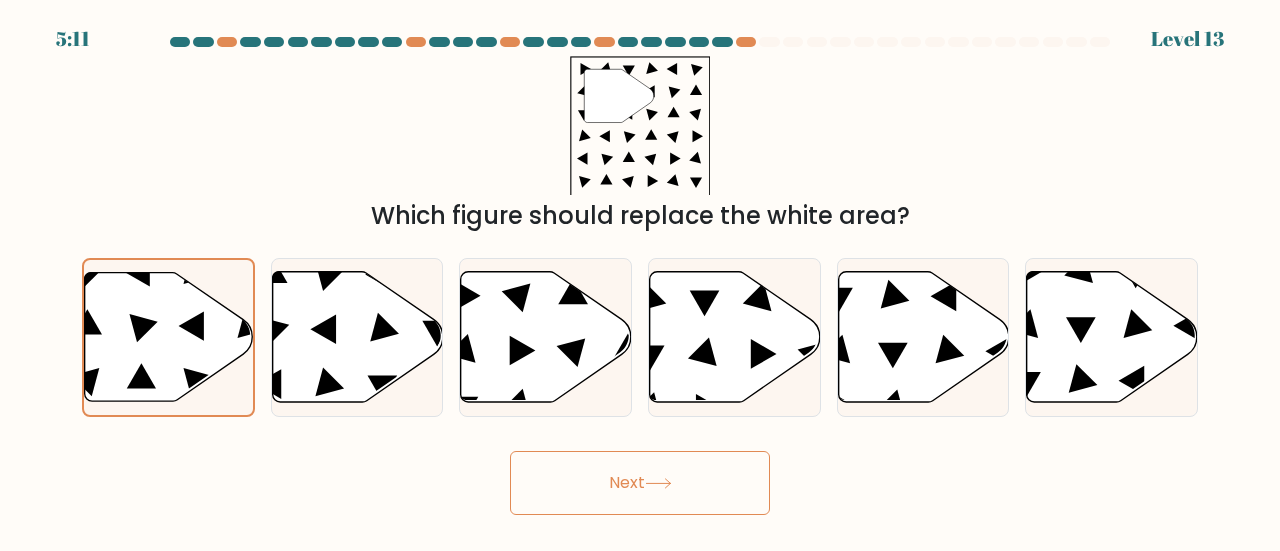 click at bounding box center (658, 483) 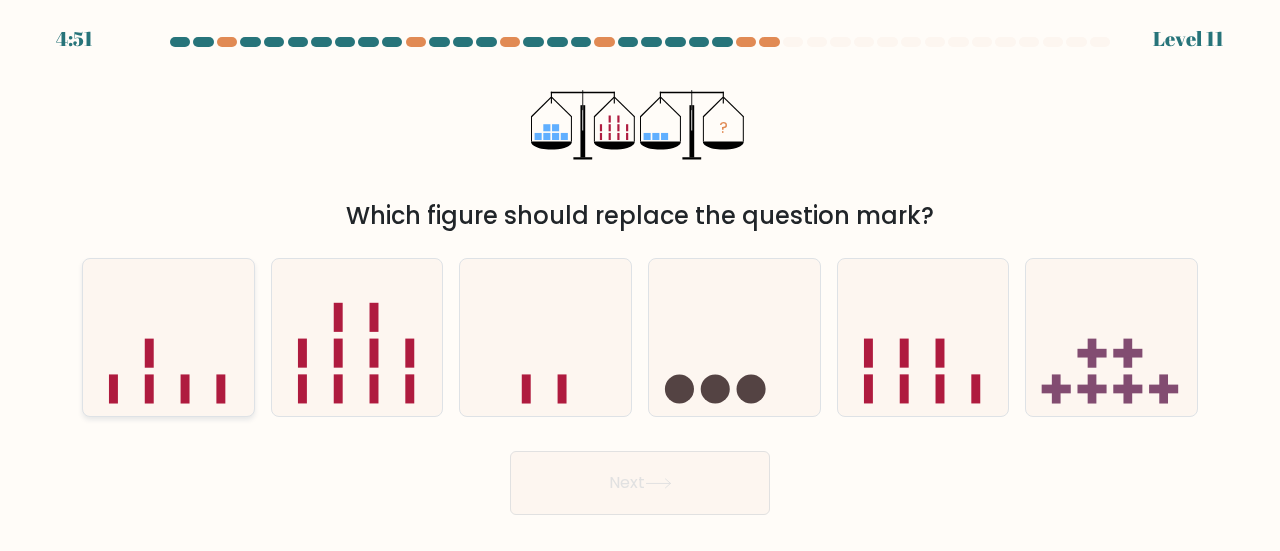 click at bounding box center [168, 337] 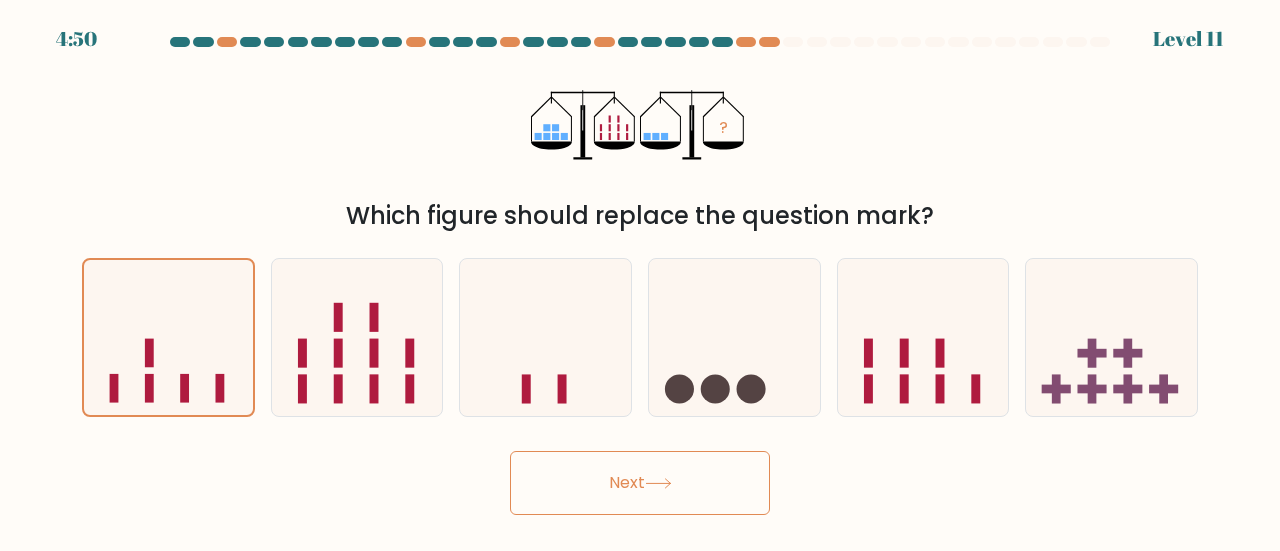 click on "Next" at bounding box center [640, 483] 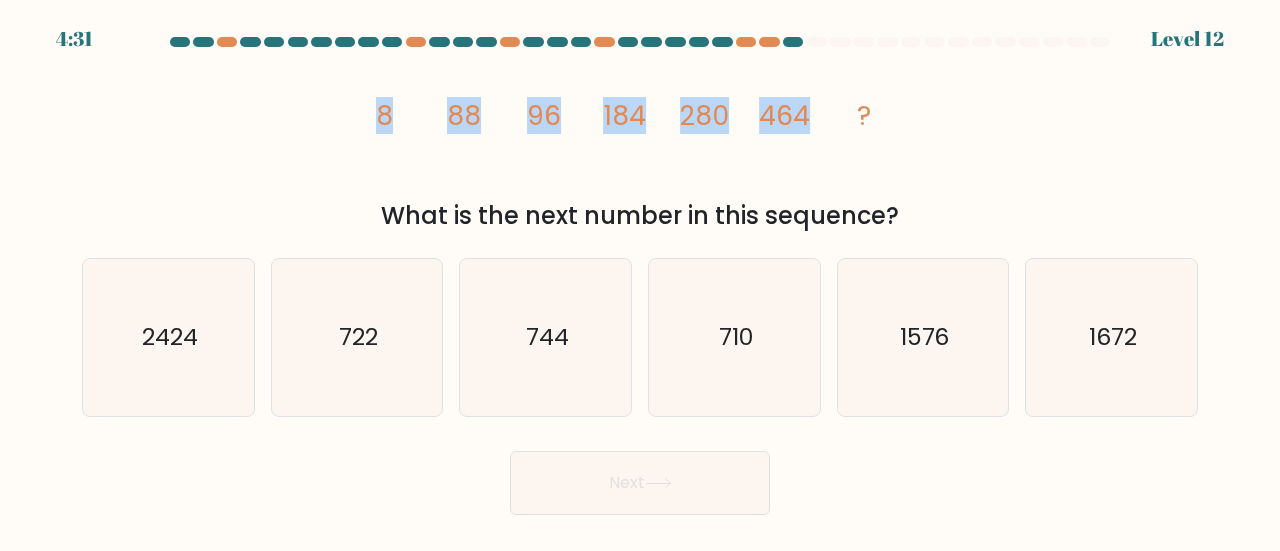 drag, startPoint x: 780, startPoint y: 119, endPoint x: 378, endPoint y: 120, distance: 402.00125 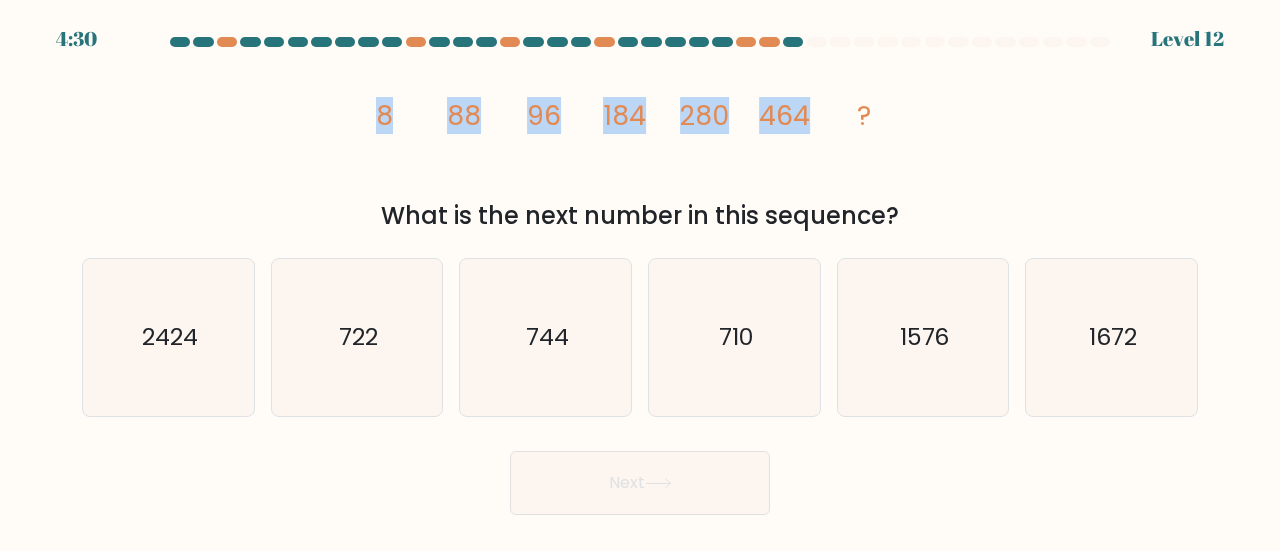 copy on "8
88
96
184
280
464" 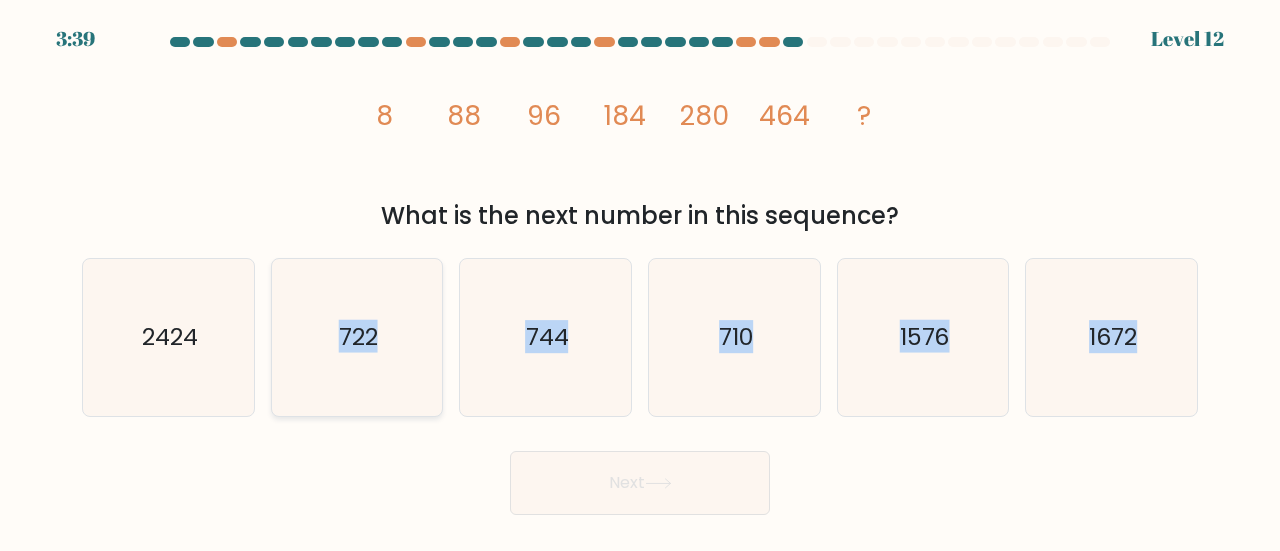 drag, startPoint x: 280, startPoint y: 461, endPoint x: 344, endPoint y: 413, distance: 80 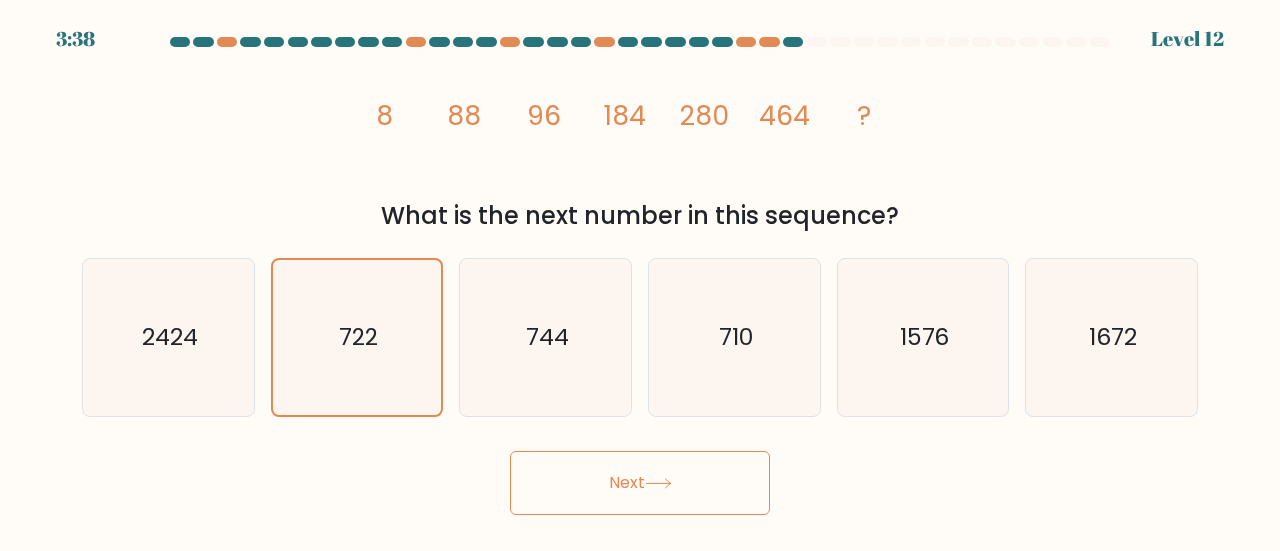 click at bounding box center [640, 276] 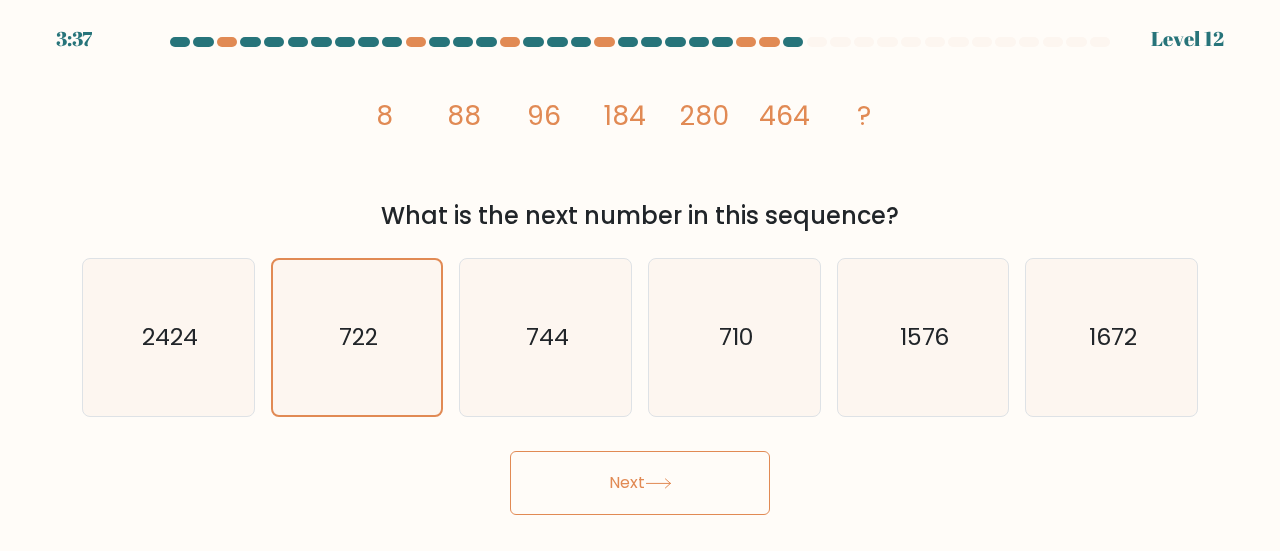 click on "Next" at bounding box center [640, 483] 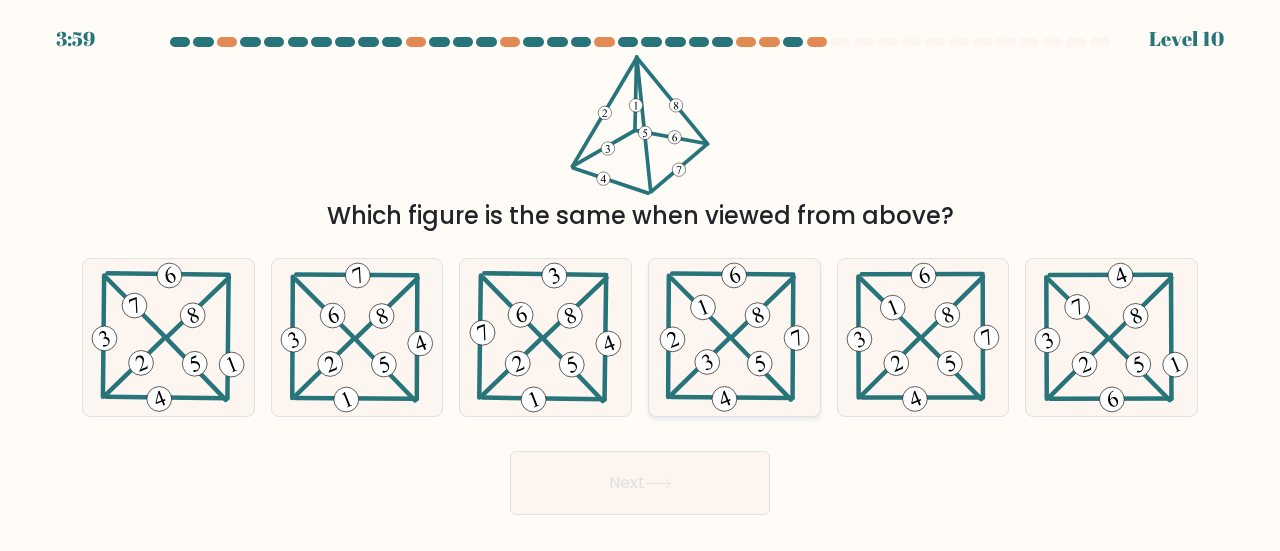 click at bounding box center [734, 337] 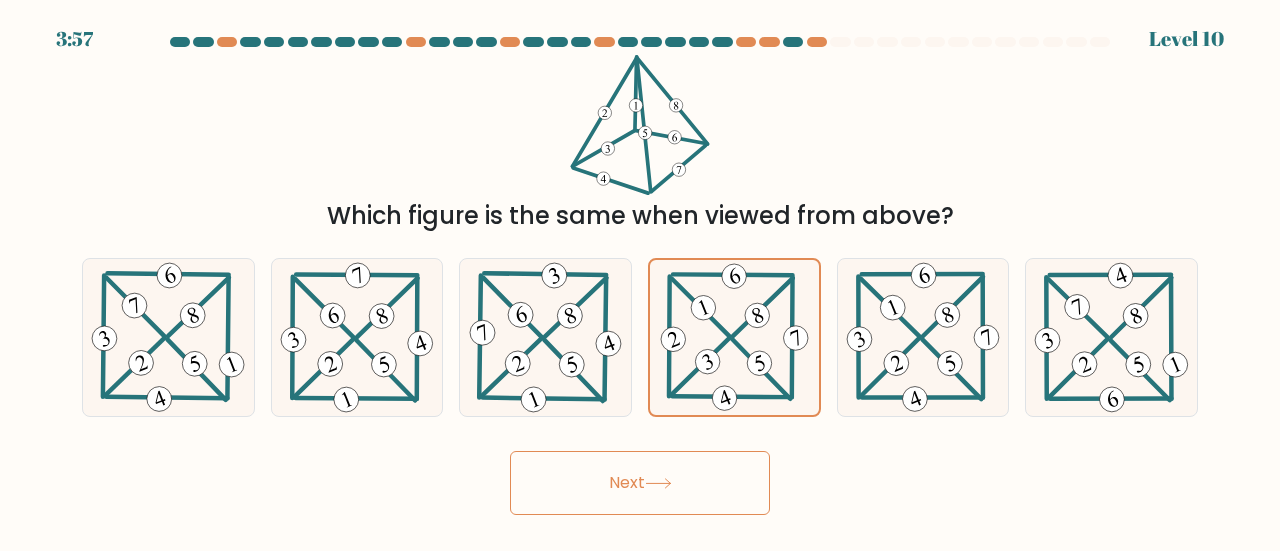 click on "Next" at bounding box center (640, 483) 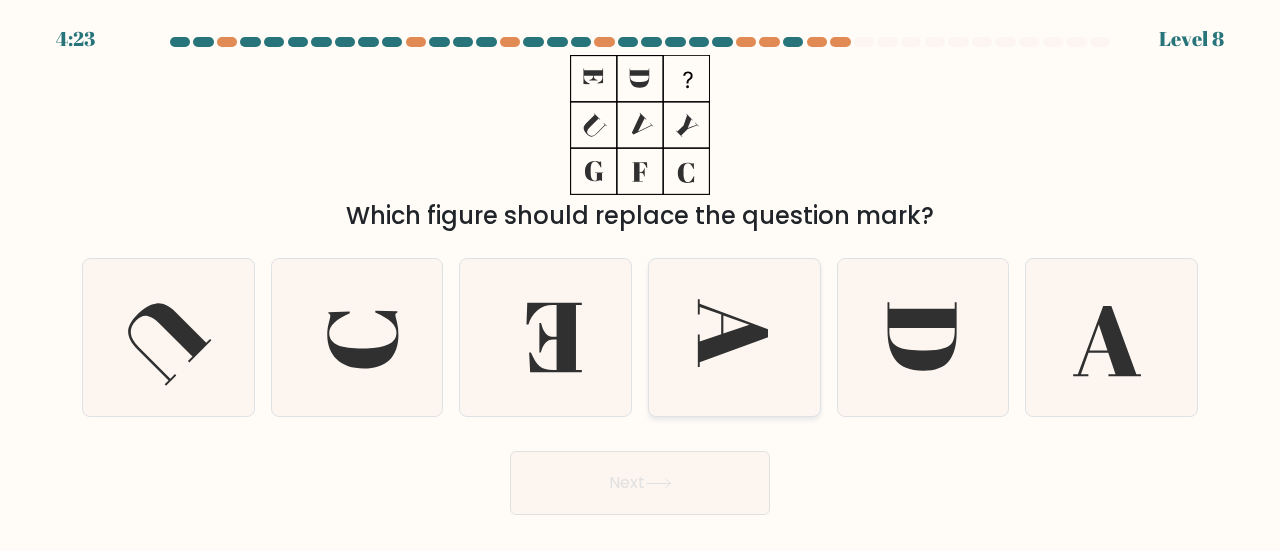 click at bounding box center (733, 333) 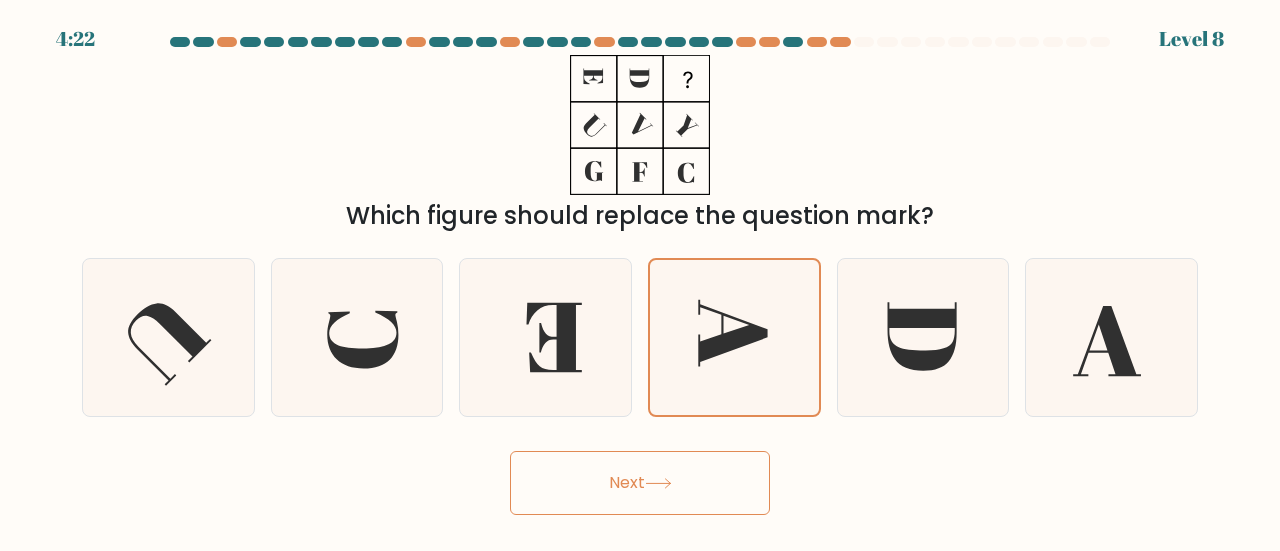 click on "Next" at bounding box center [640, 483] 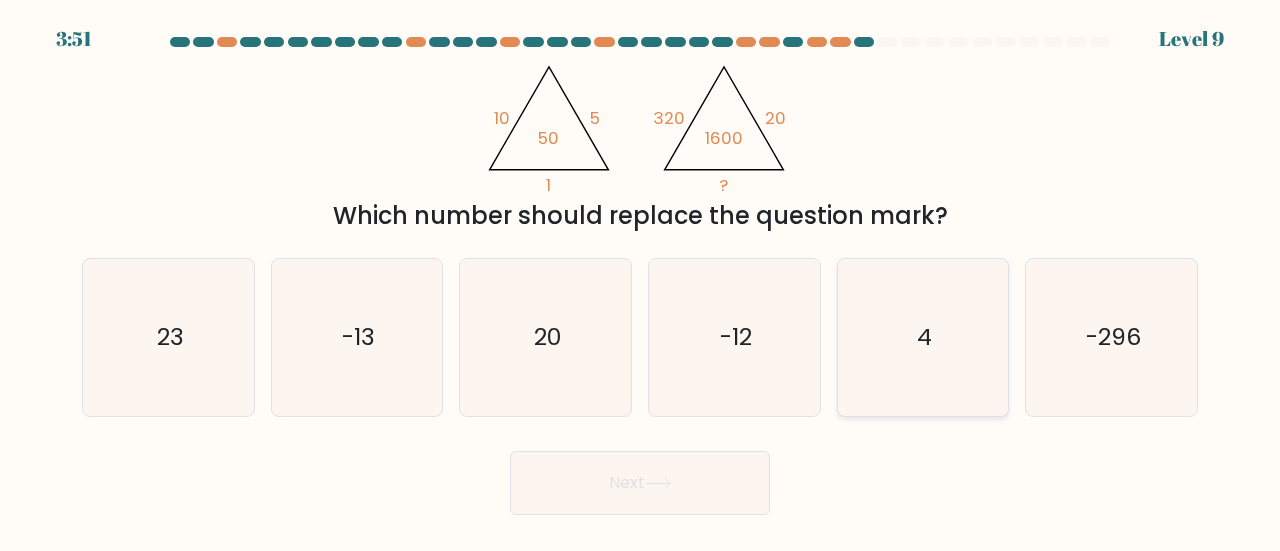click on "4" at bounding box center [923, 337] 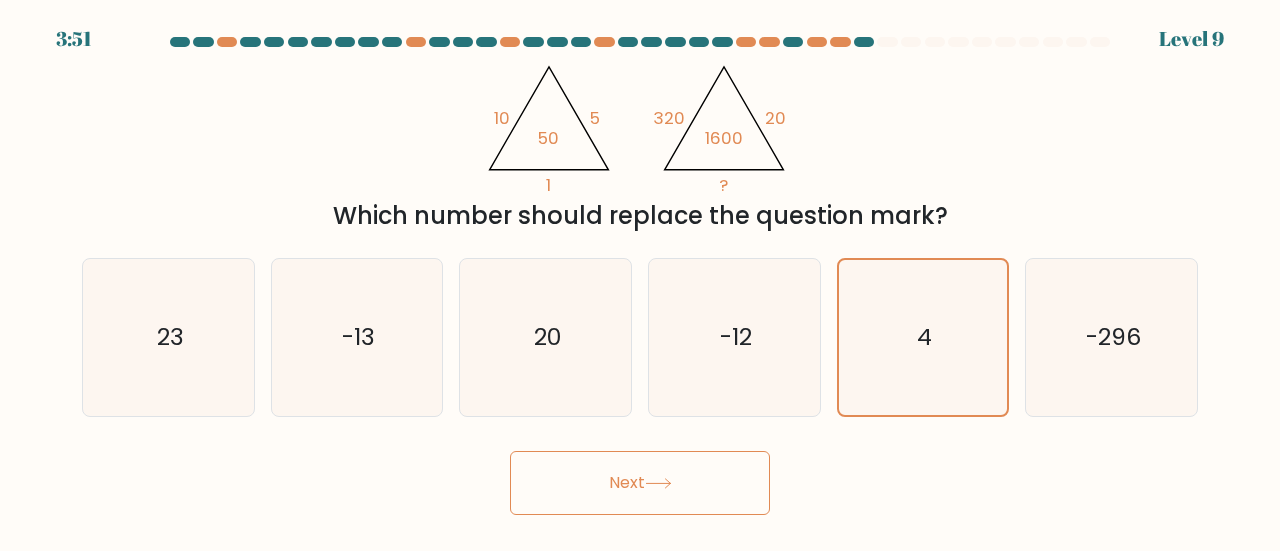 click on "Next" at bounding box center (640, 483) 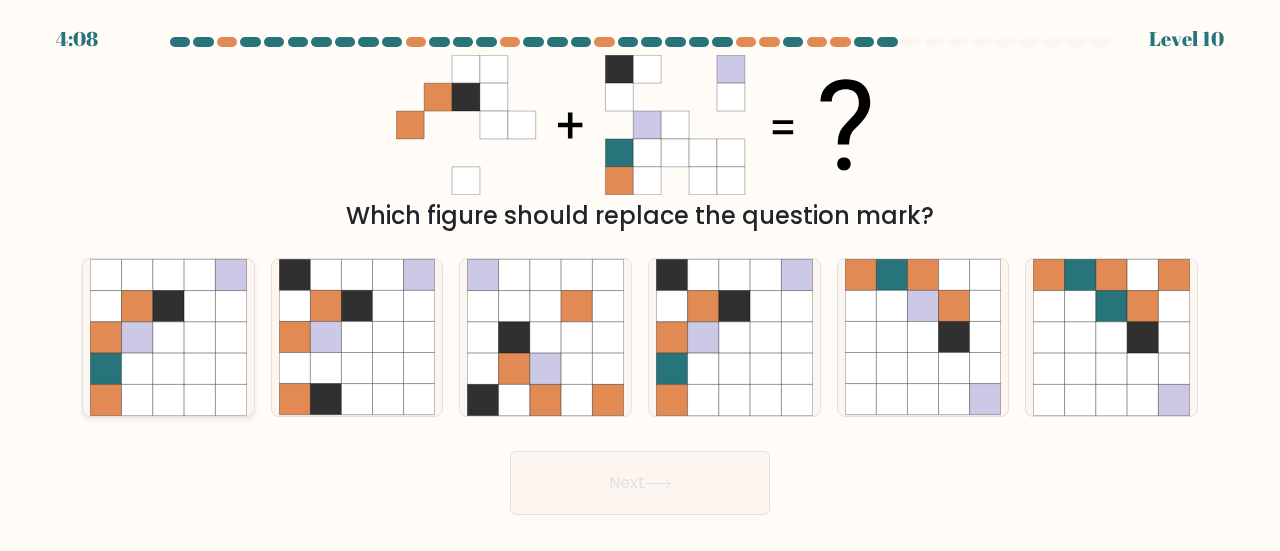 click at bounding box center (168, 337) 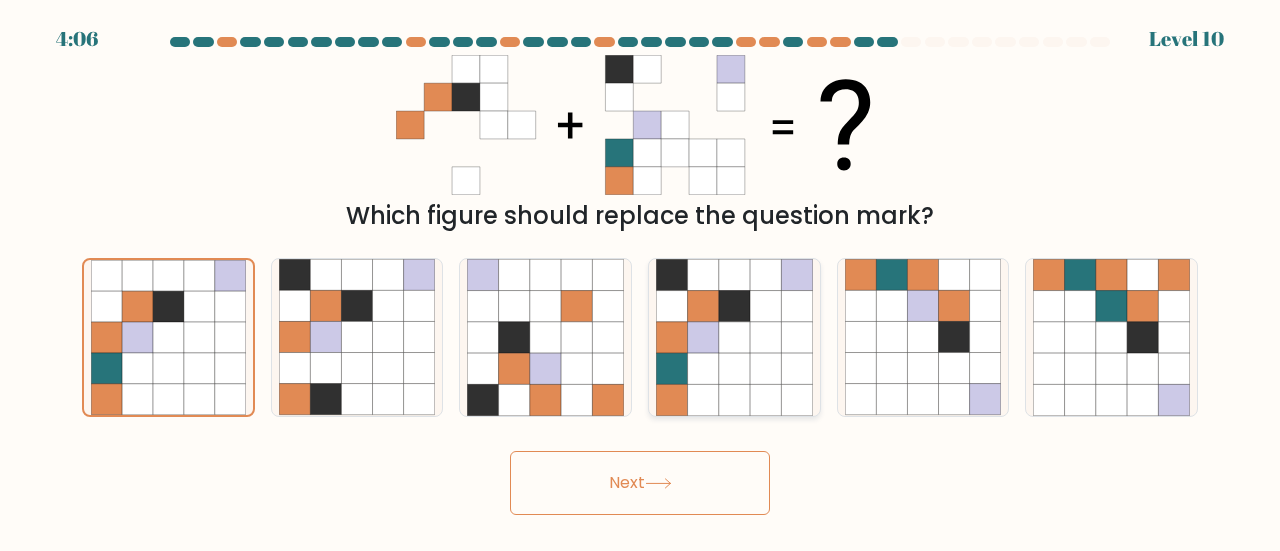 click at bounding box center (734, 368) 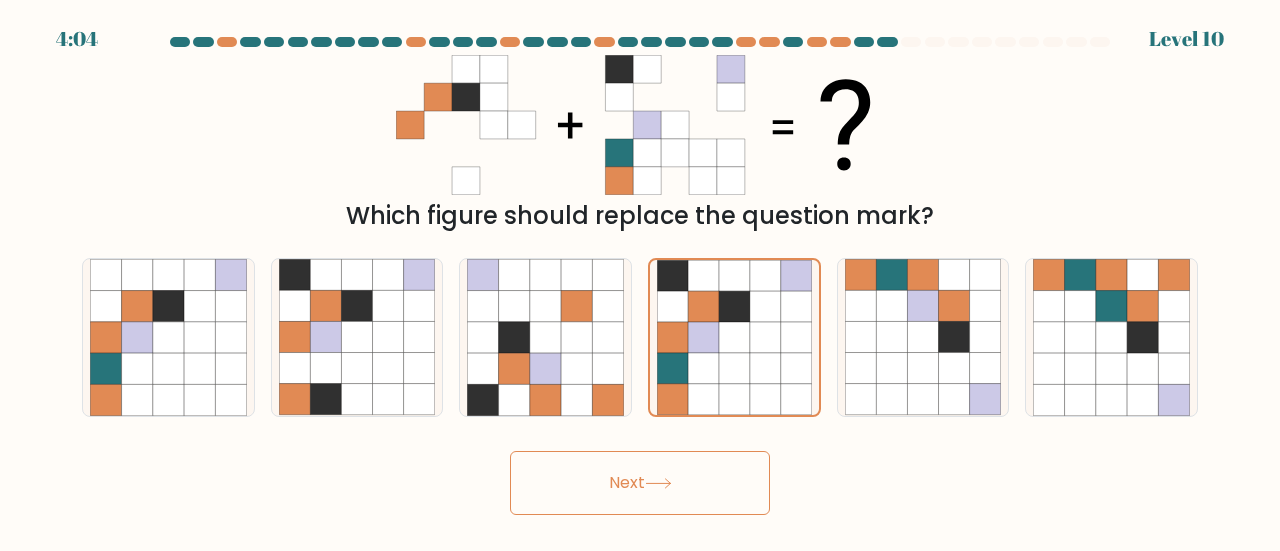 click on "Next" at bounding box center [640, 483] 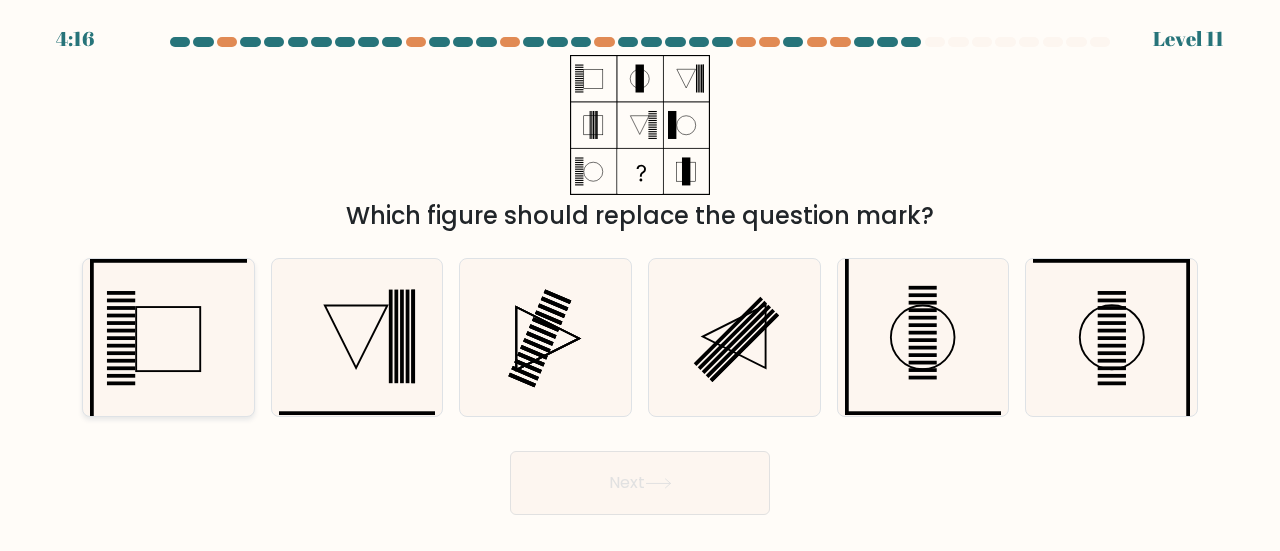 click at bounding box center [168, 337] 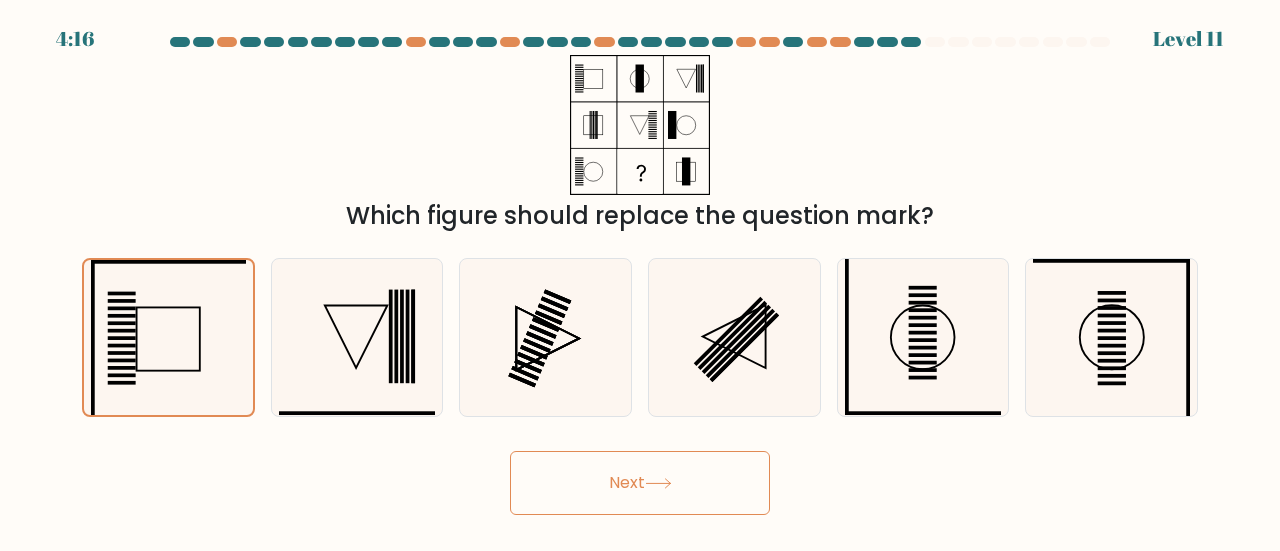 click on "Next" at bounding box center [640, 483] 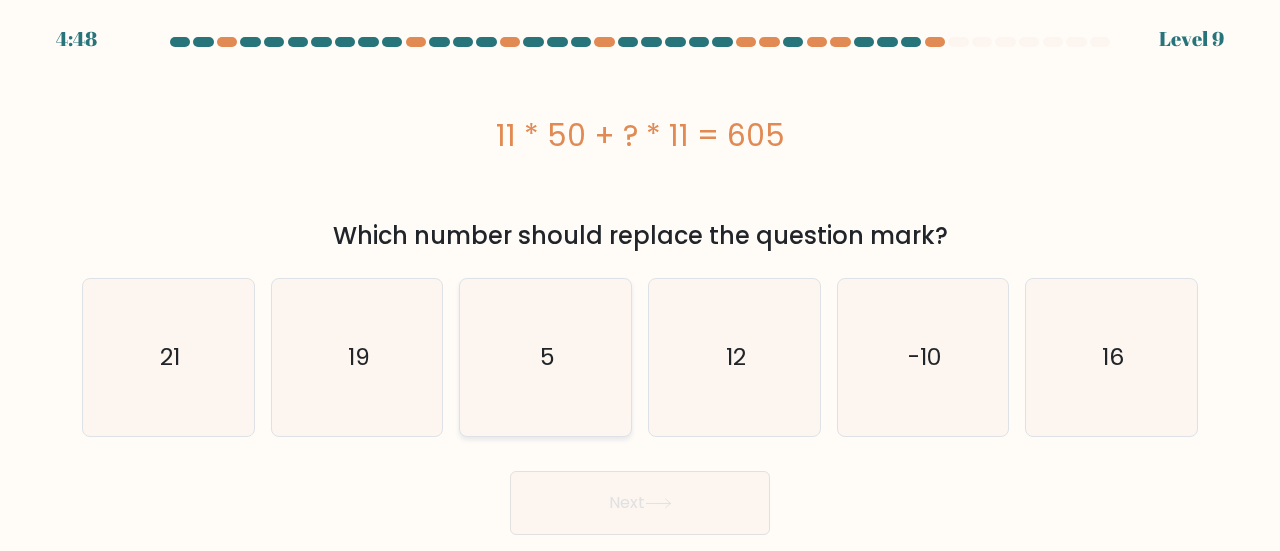 click on "5" at bounding box center [545, 357] 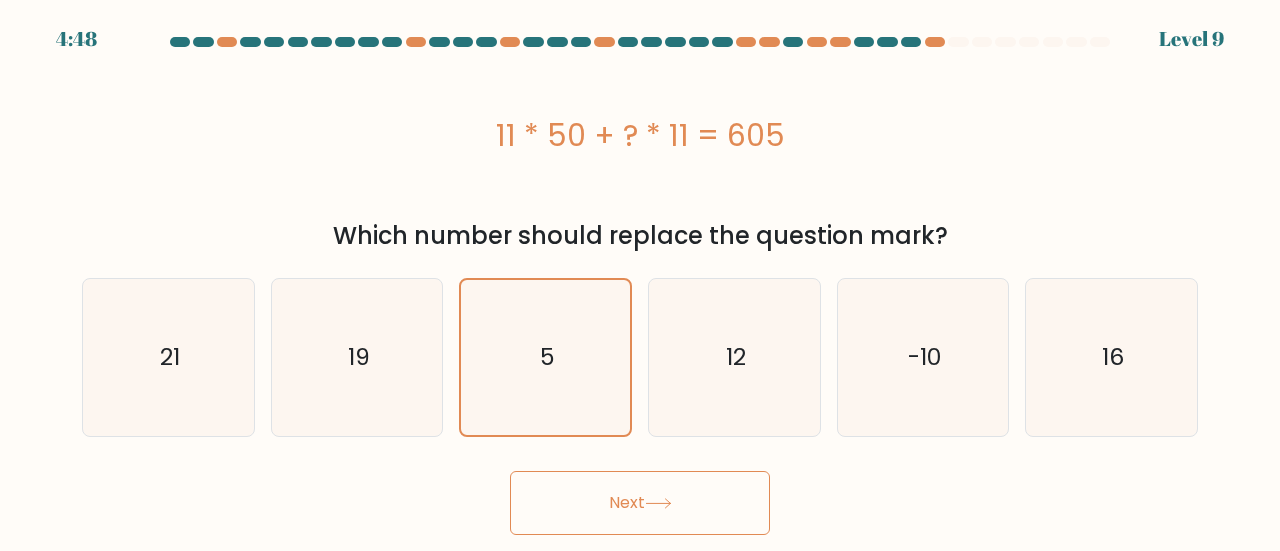 click on "Next" at bounding box center (640, 503) 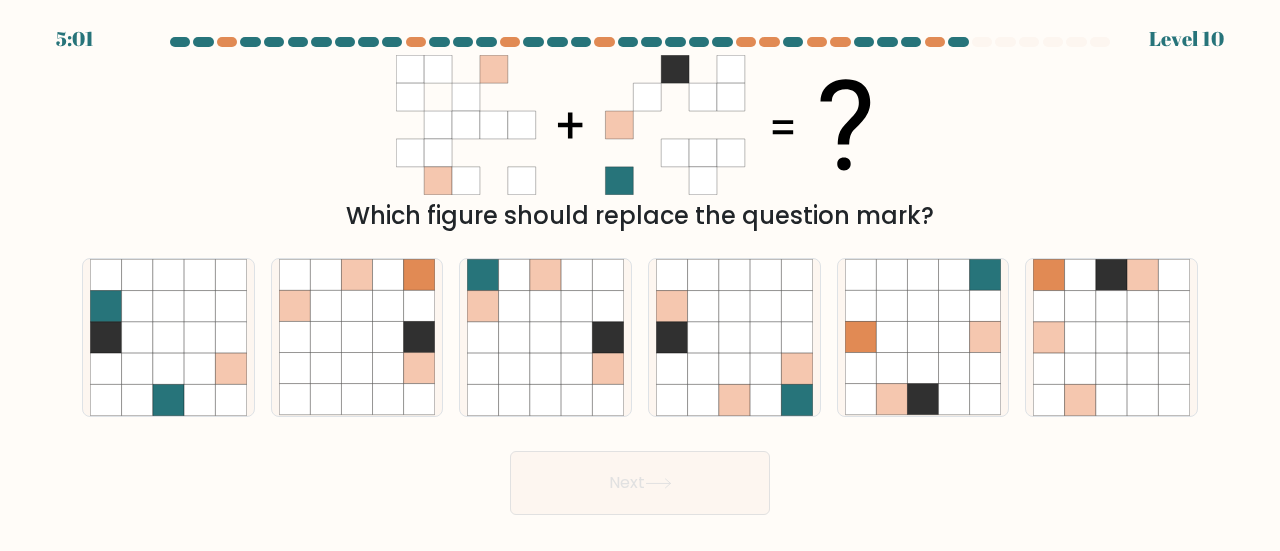 click on "Next" at bounding box center (640, 478) 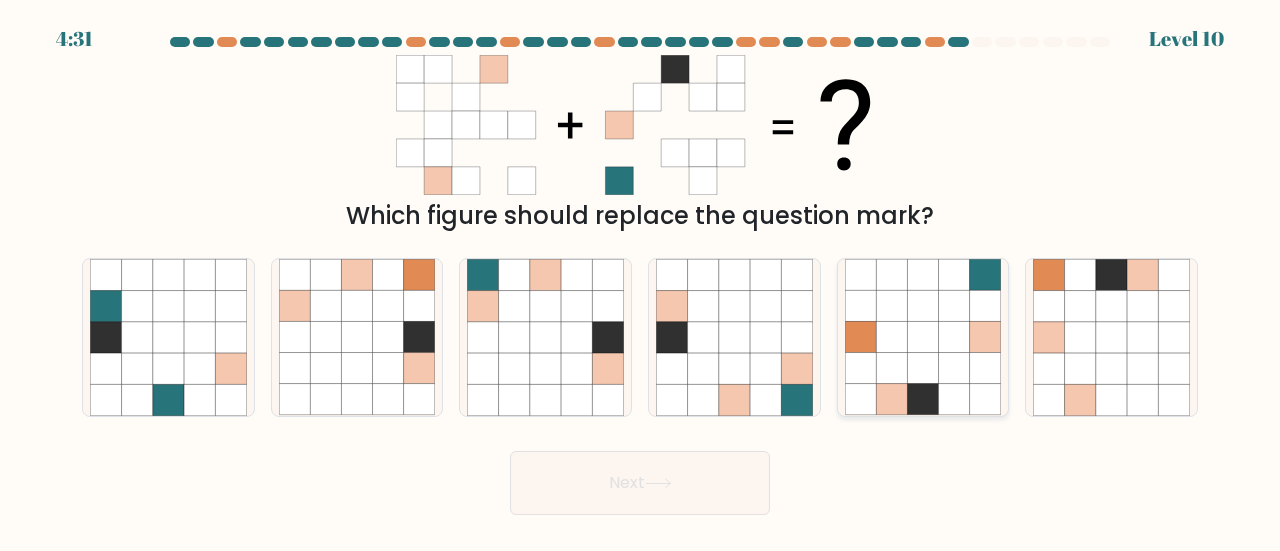 click at bounding box center [954, 337] 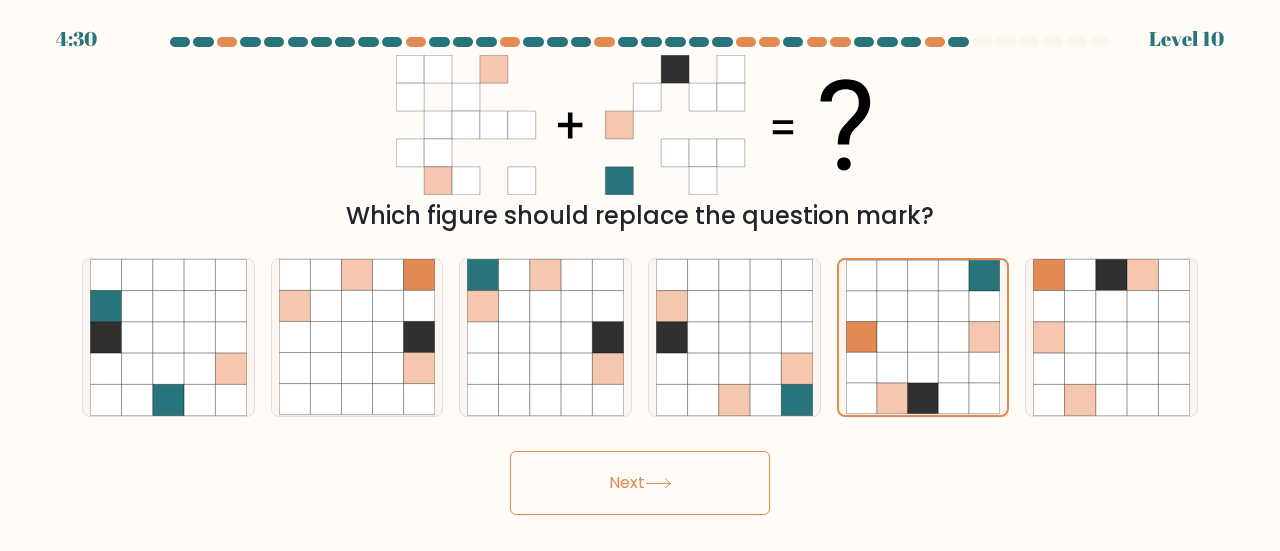 click on "Next" at bounding box center [640, 483] 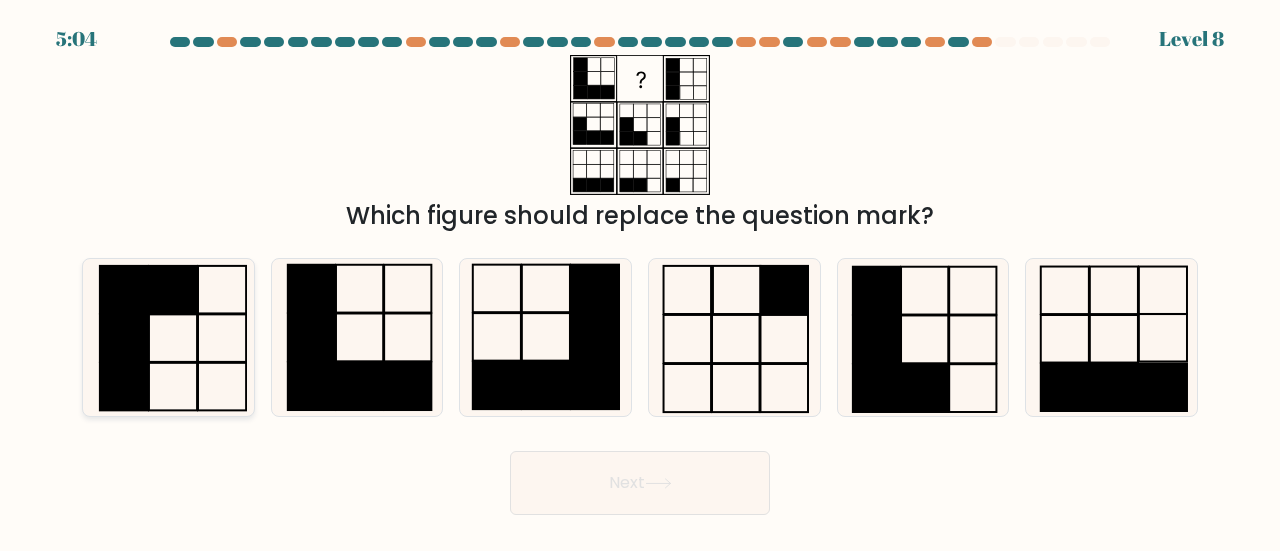 click at bounding box center (168, 337) 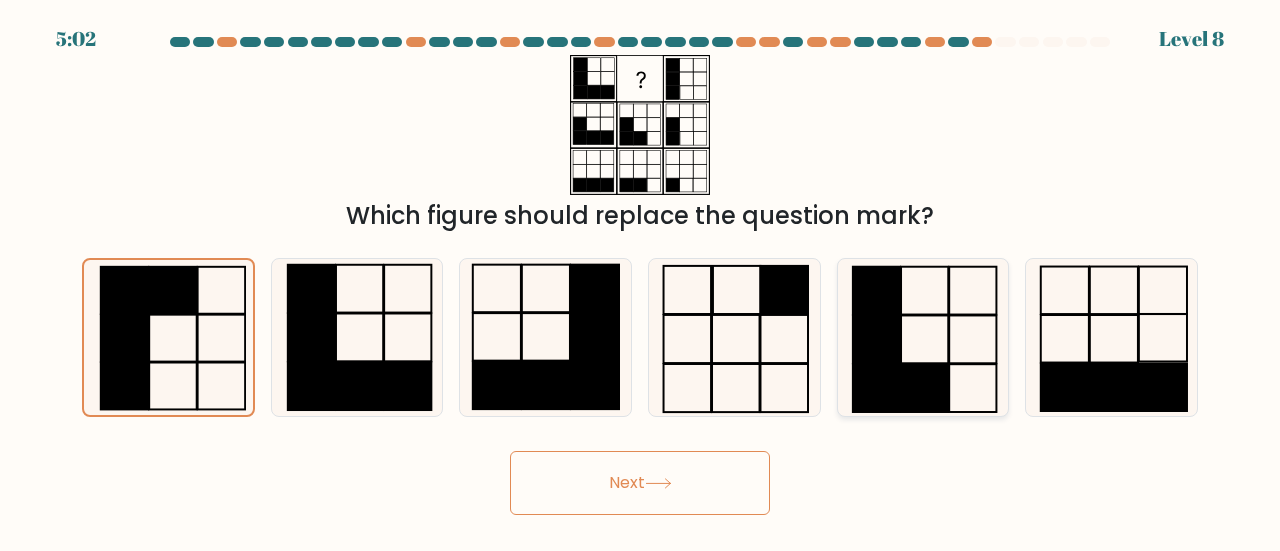 click at bounding box center [923, 337] 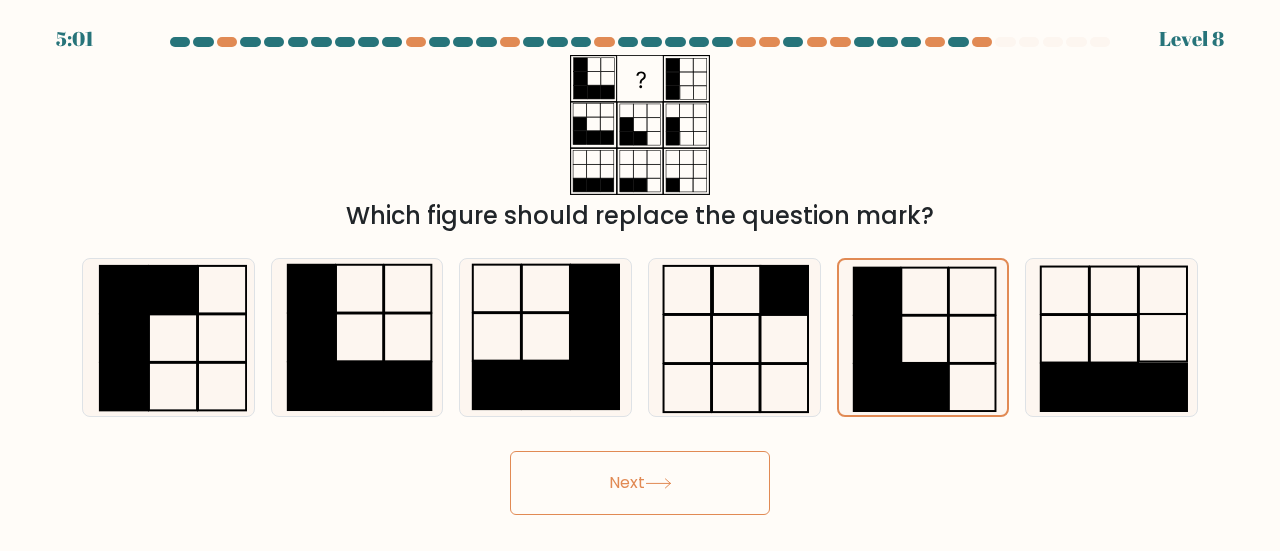 click on "Next" at bounding box center [640, 483] 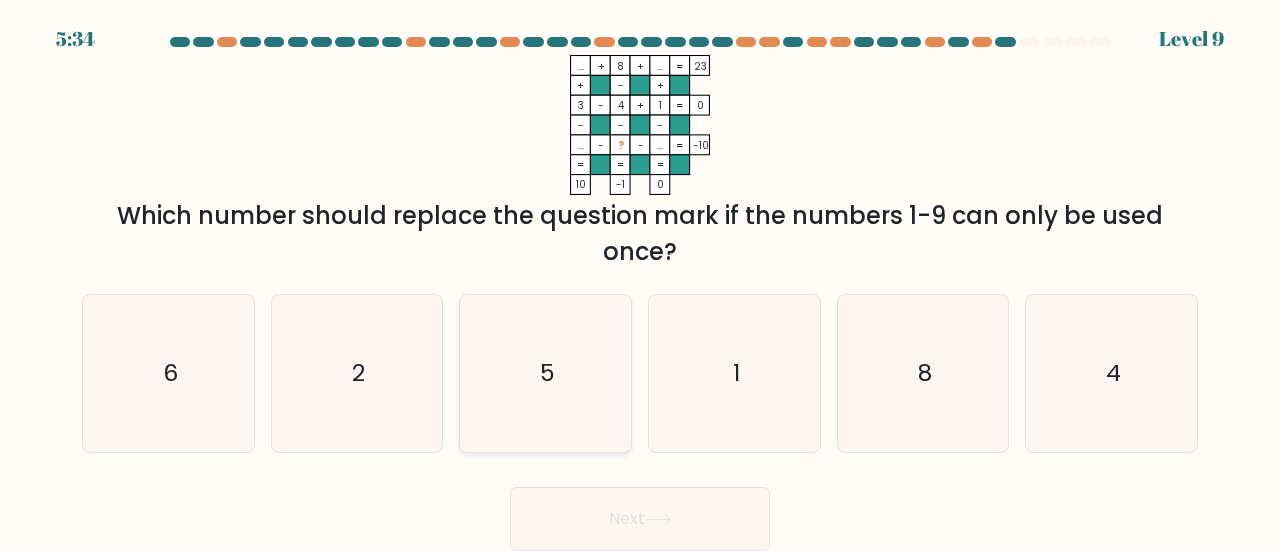 click on "5" at bounding box center (545, 373) 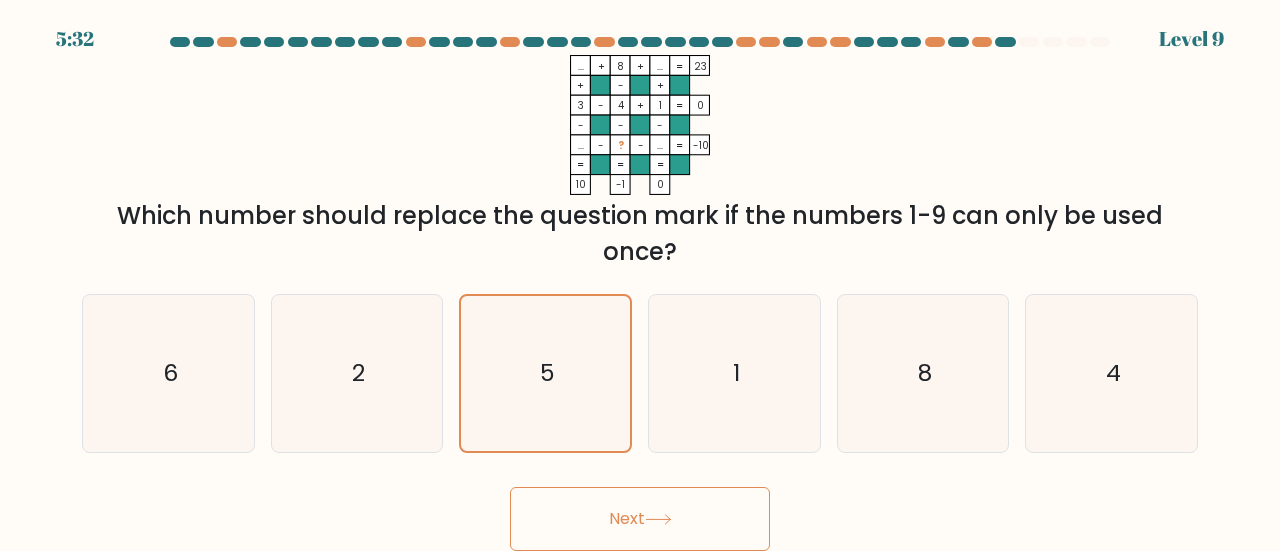 click on "Next" at bounding box center [640, 519] 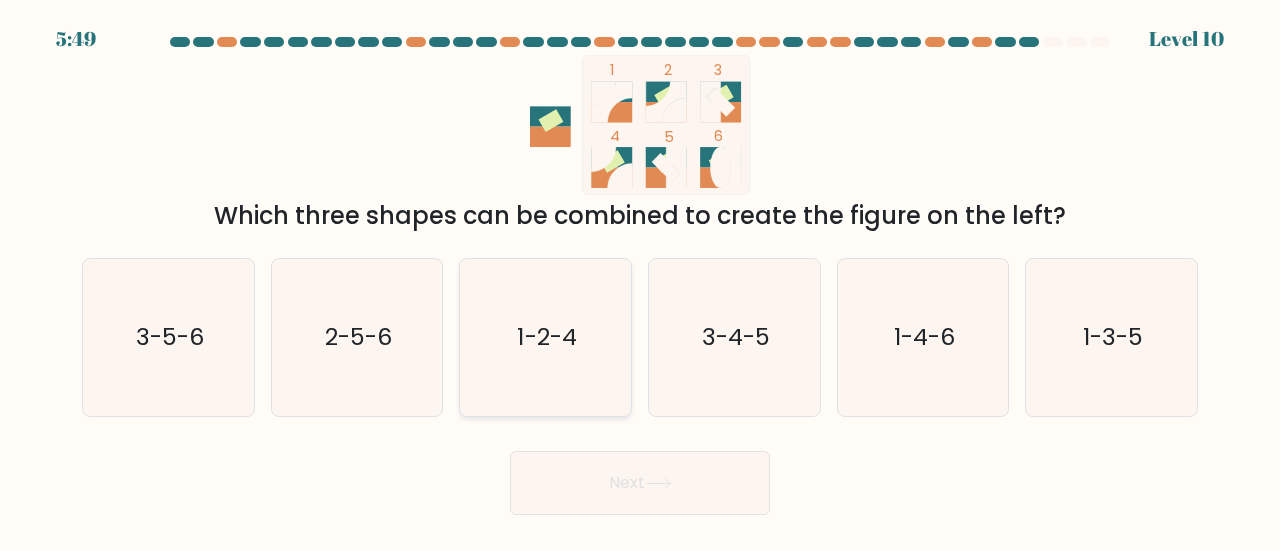 click on "1-2-4" at bounding box center [545, 337] 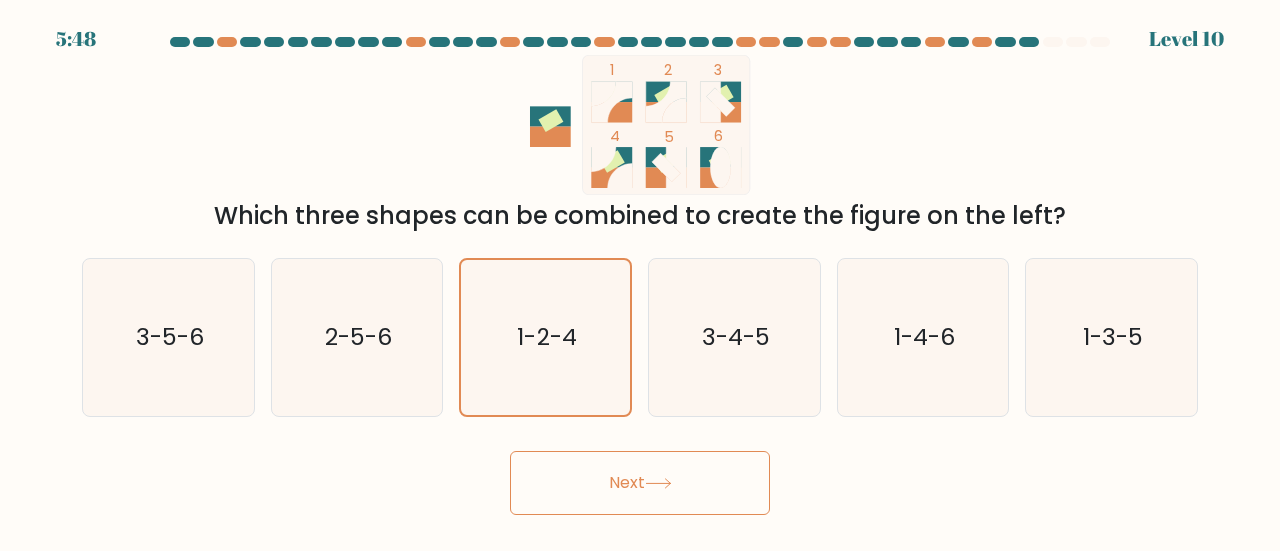 click on "5:48
Level 10" at bounding box center (640, 275) 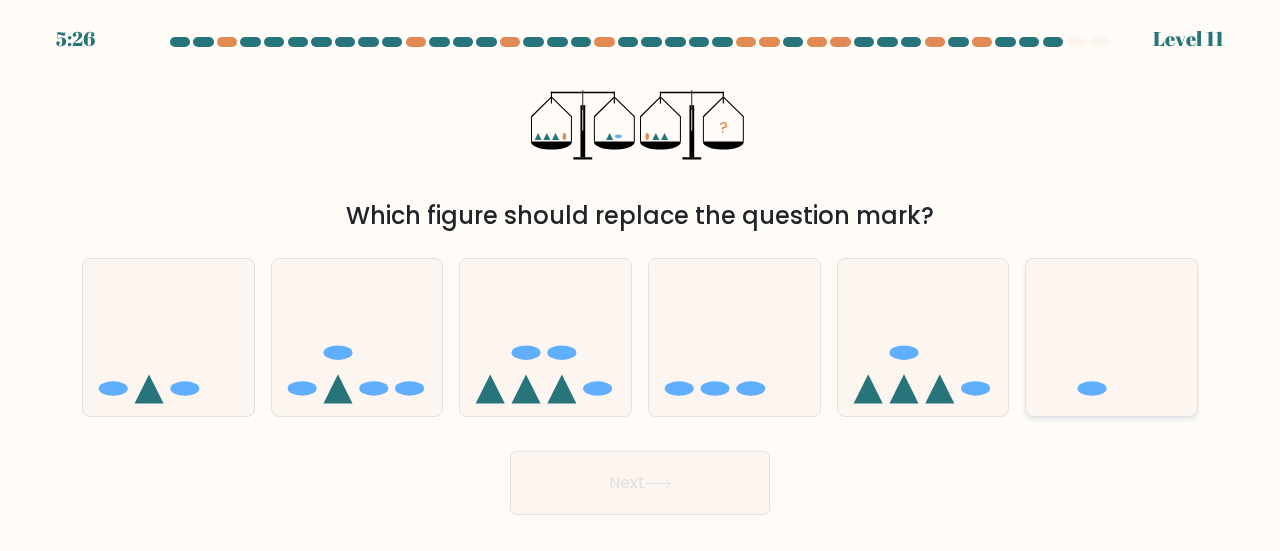 click at bounding box center (1111, 337) 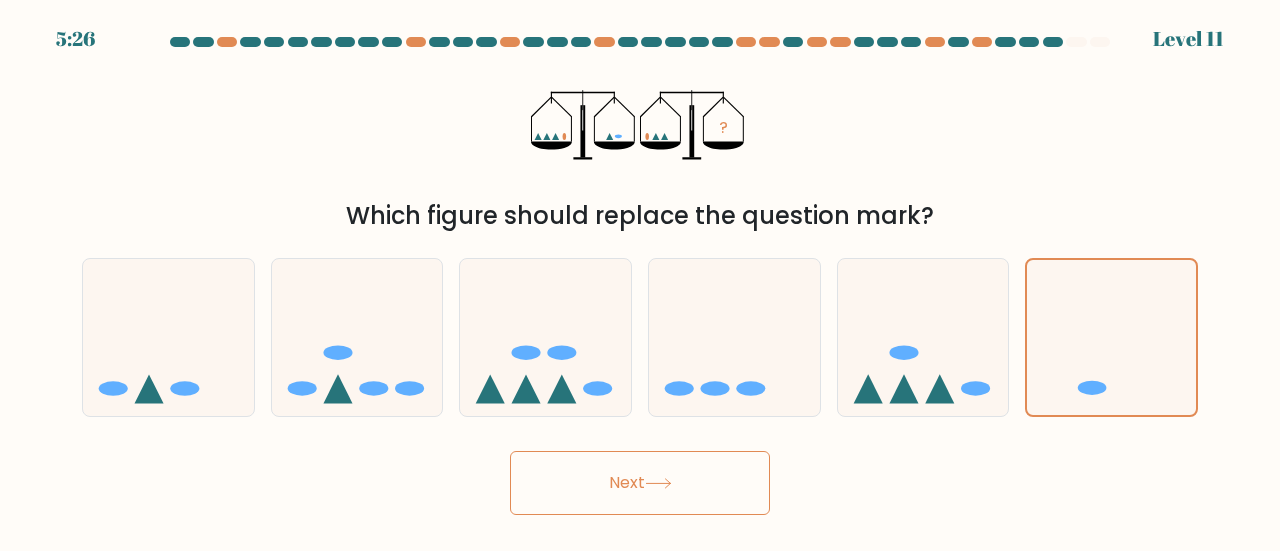 click on "Next" at bounding box center (640, 483) 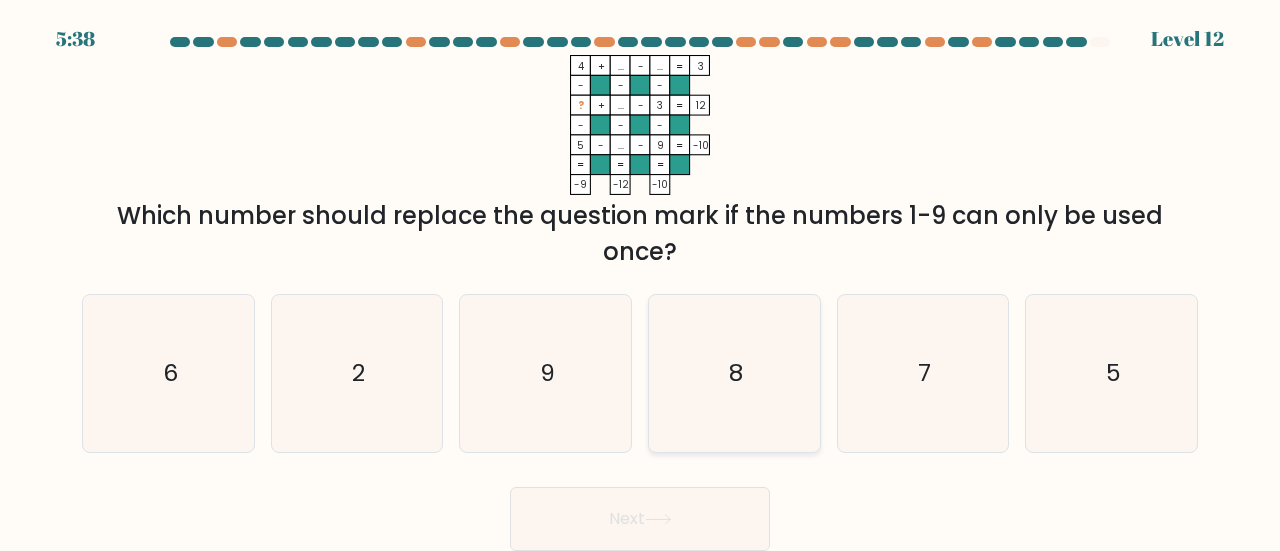 click on "8" at bounding box center [734, 373] 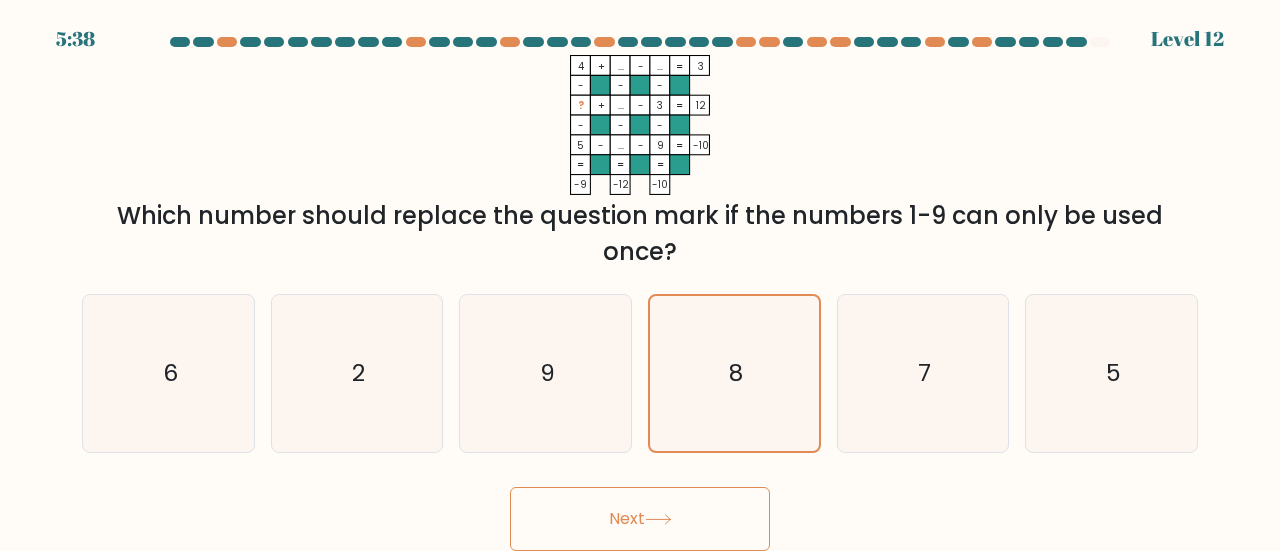 click on "Next" at bounding box center (640, 519) 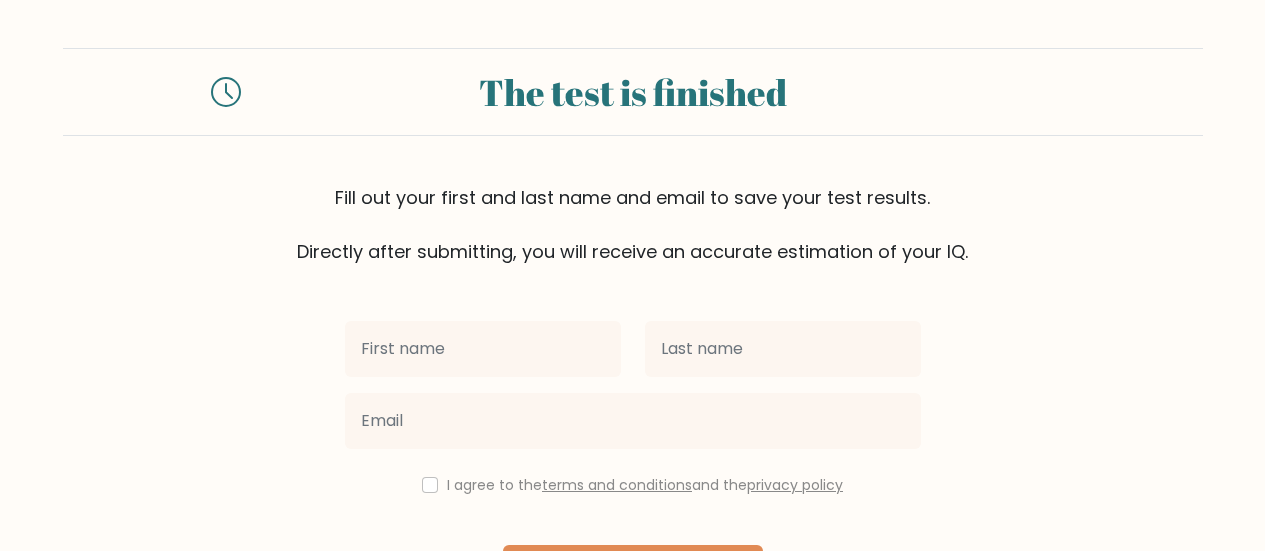 scroll, scrollTop: 0, scrollLeft: 0, axis: both 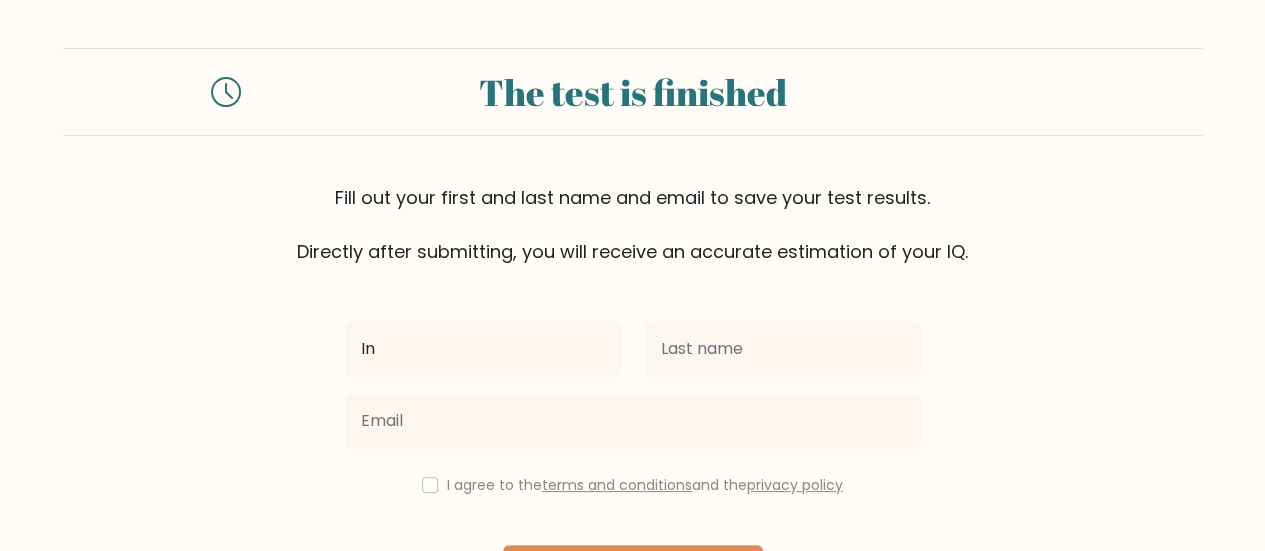 type on "Innocent" 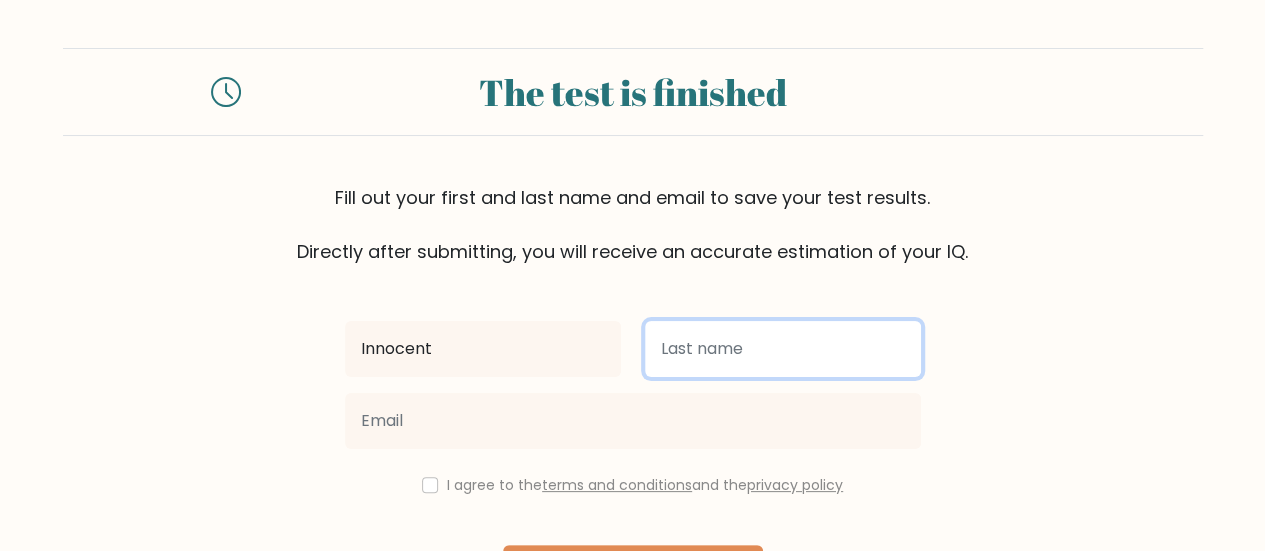 click at bounding box center [783, 349] 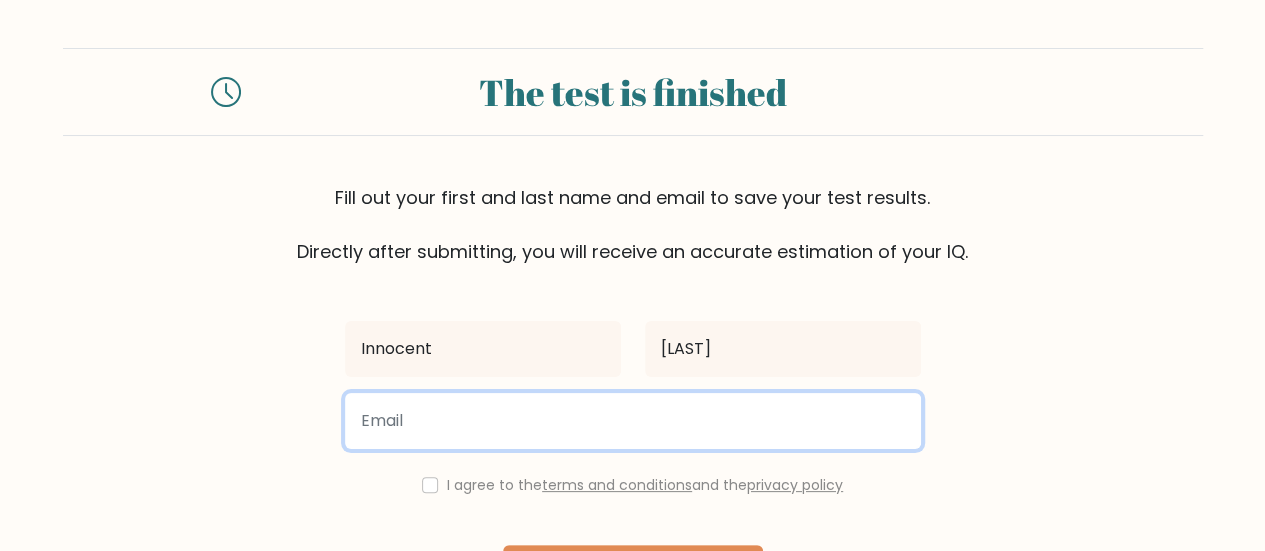 click at bounding box center (633, 421) 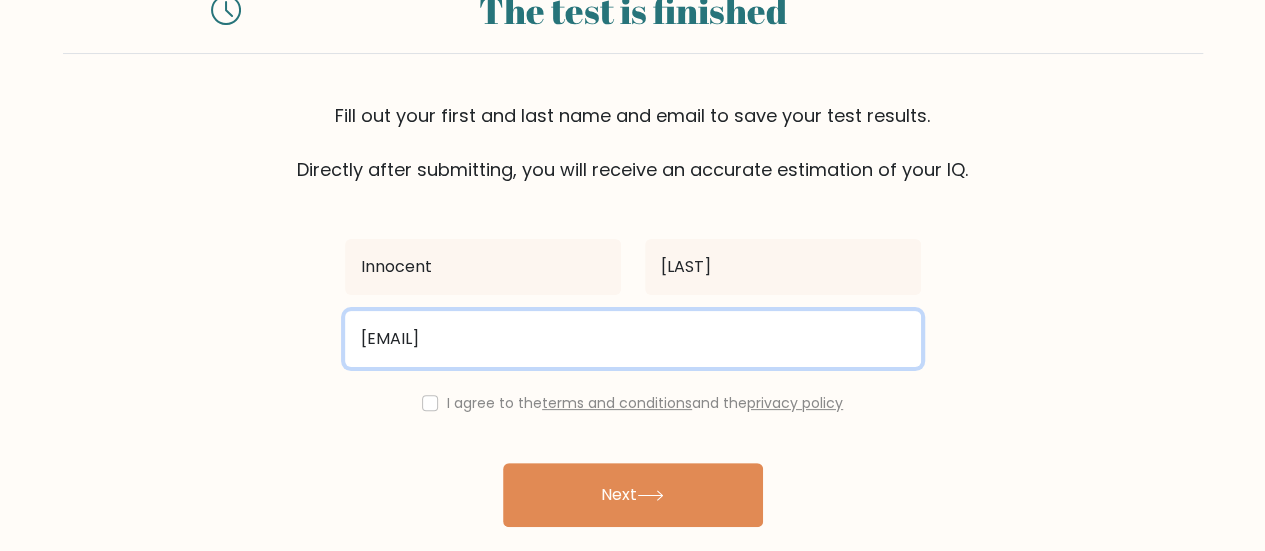 scroll, scrollTop: 86, scrollLeft: 0, axis: vertical 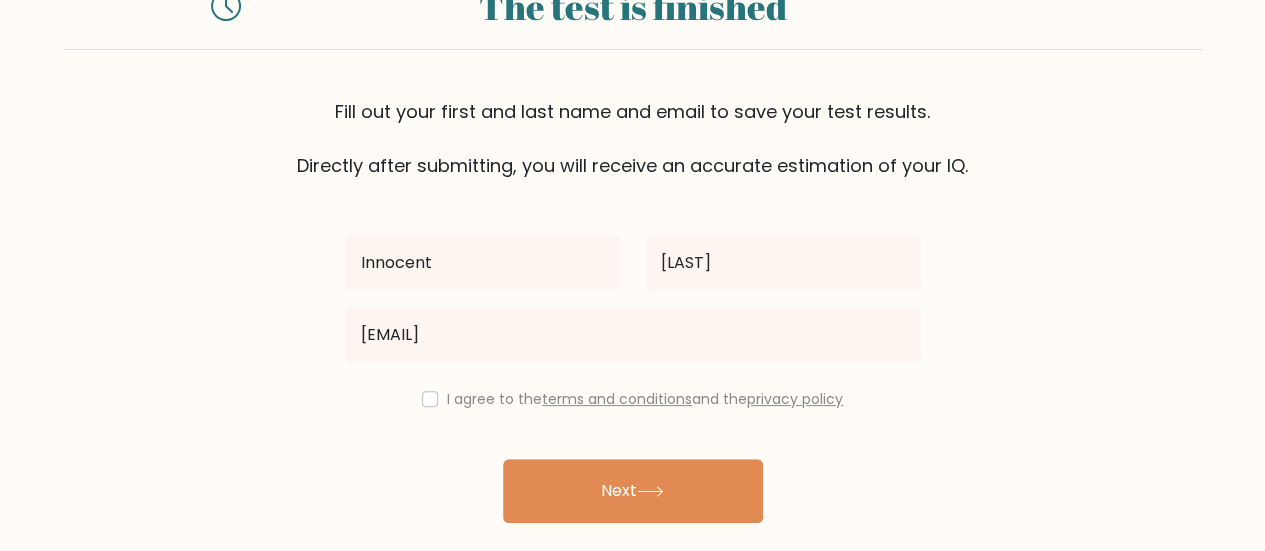 click on "I agree to the  terms and conditions  and the  privacy policy" at bounding box center [645, 399] 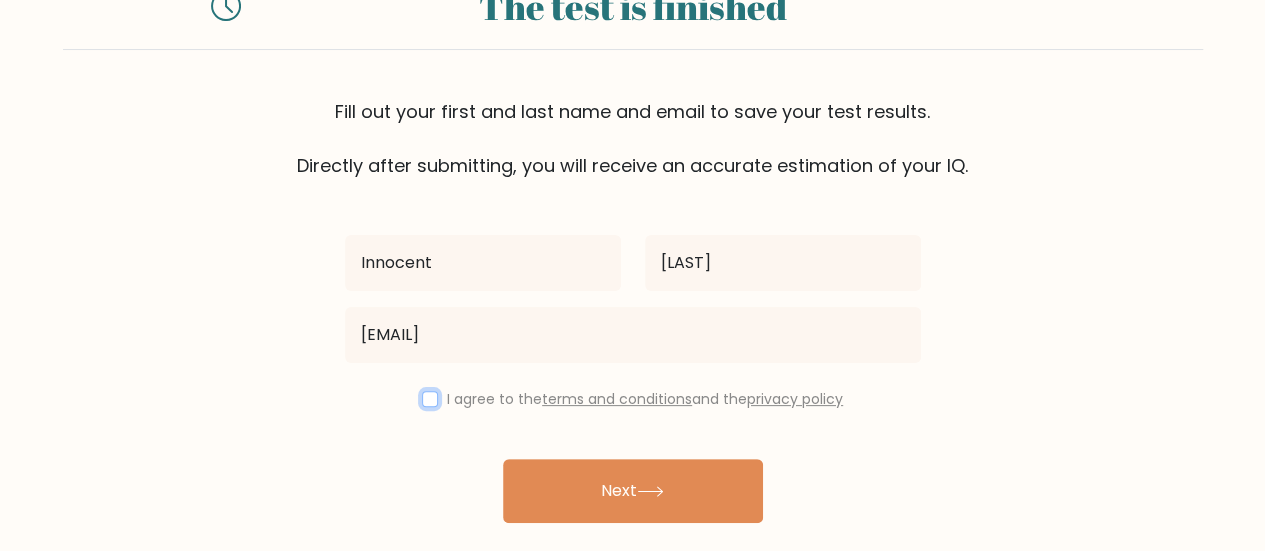 click at bounding box center (430, 399) 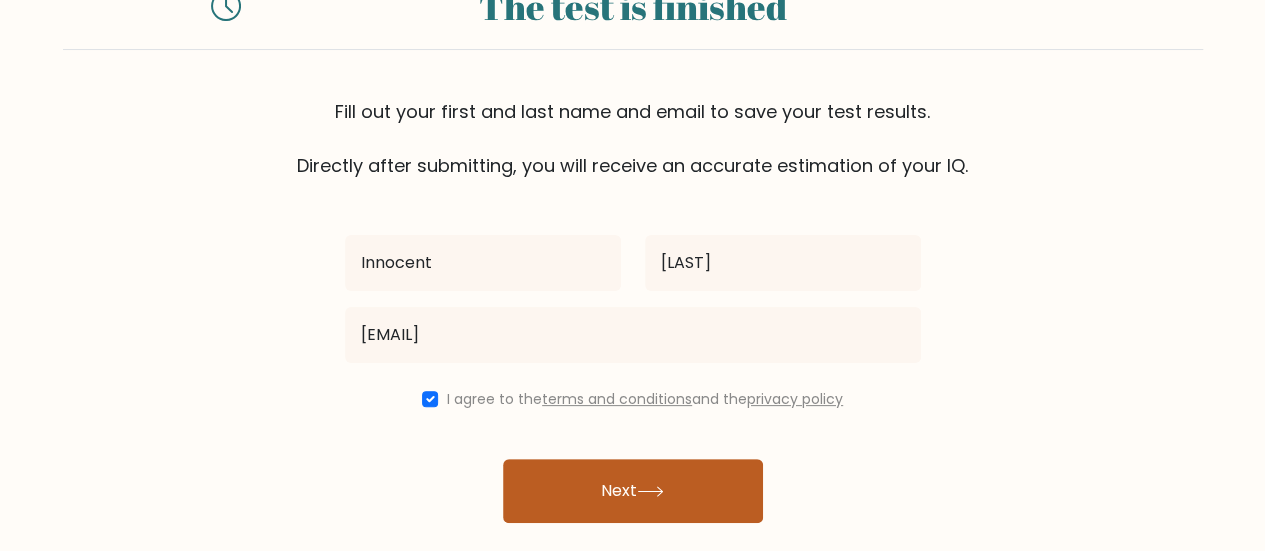 click on "Next" at bounding box center [633, 491] 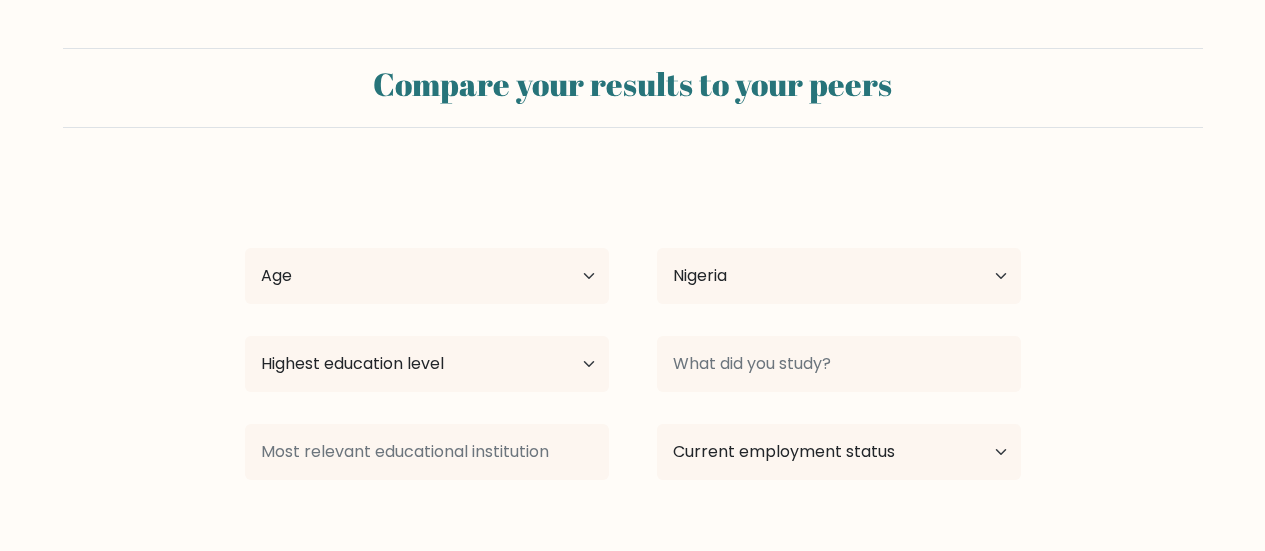 scroll, scrollTop: 0, scrollLeft: 0, axis: both 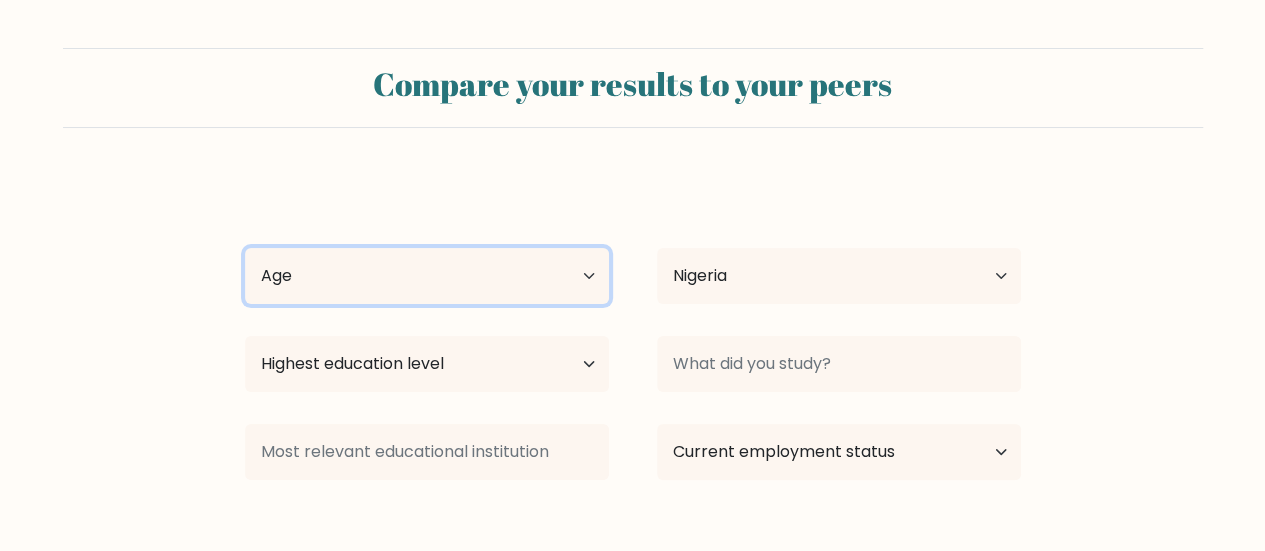 click on "Age
Under 18 years old
18-24 years old
25-34 years old
35-44 years old
45-54 years old
55-64 years old
65 years old and above" at bounding box center (427, 276) 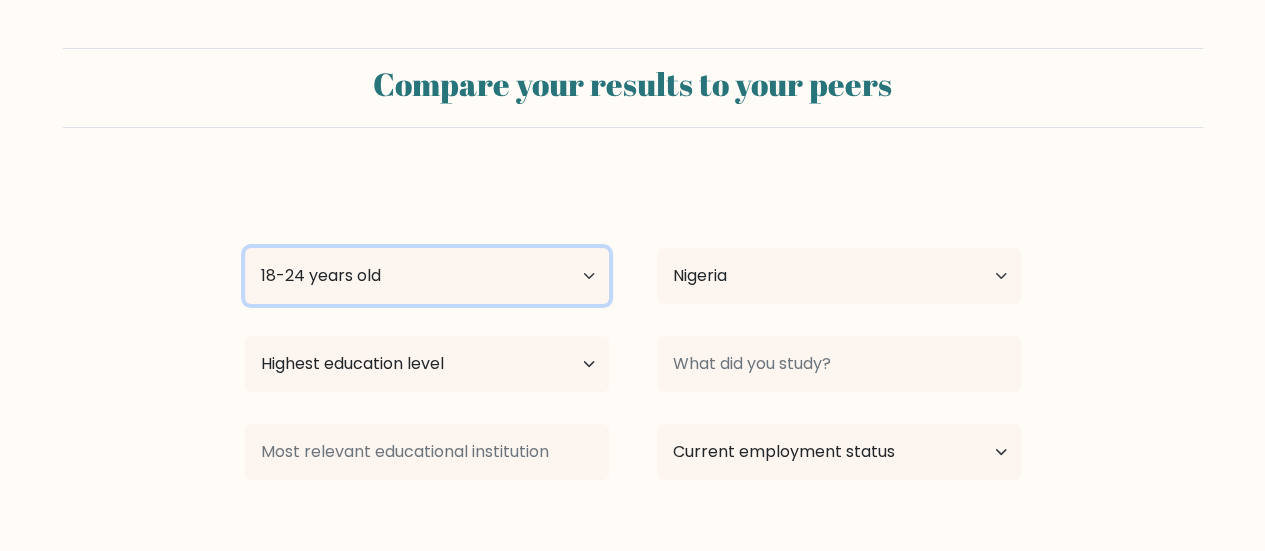 click on "Age
Under 18 years old
18-24 years old
25-34 years old
35-44 years old
45-54 years old
55-64 years old
65 years old and above" at bounding box center [427, 276] 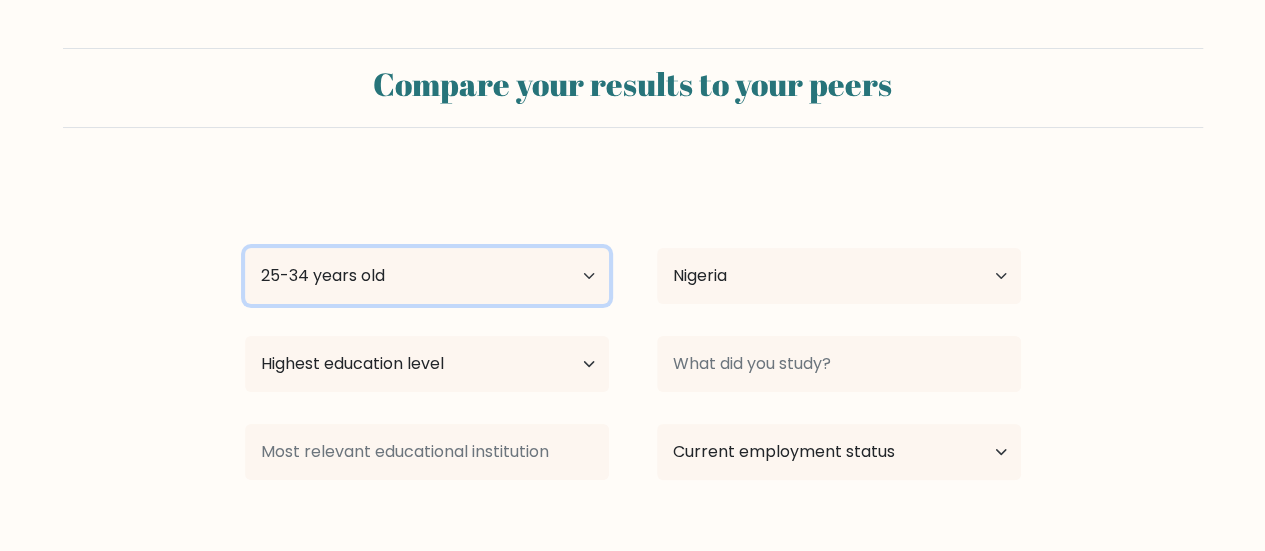 click on "Age
Under 18 years old
18-24 years old
25-34 years old
35-44 years old
45-54 years old
55-64 years old
65 years old and above" at bounding box center [427, 276] 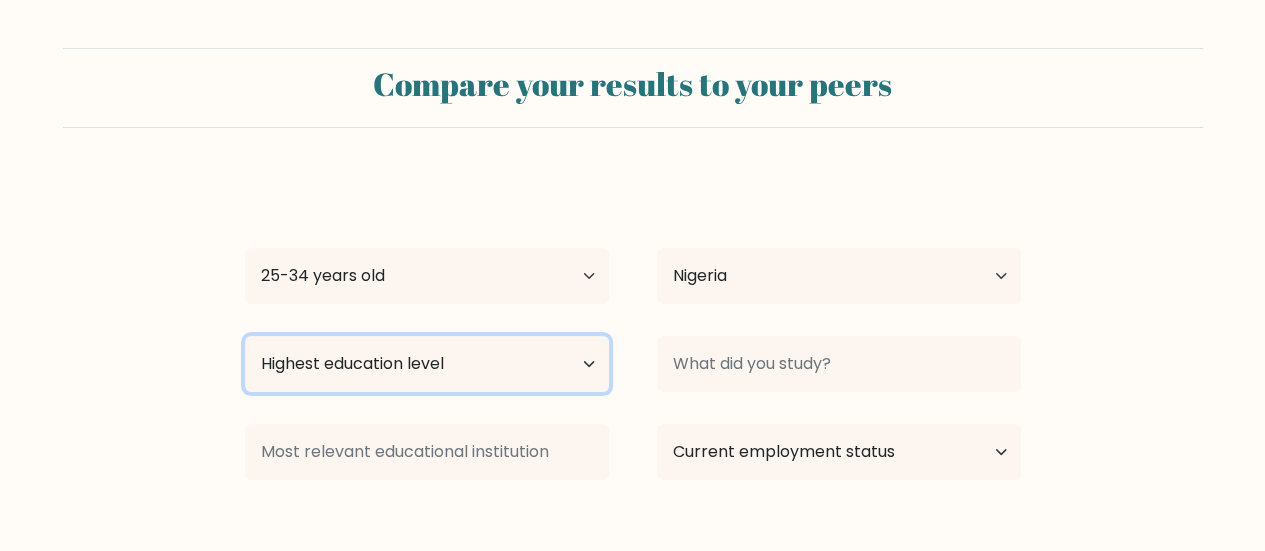 click on "Highest education level
No schooling
Primary
Lower Secondary
Upper Secondary
Occupation Specific
Bachelor's degree
Master's degree
Doctoral degree" at bounding box center (427, 364) 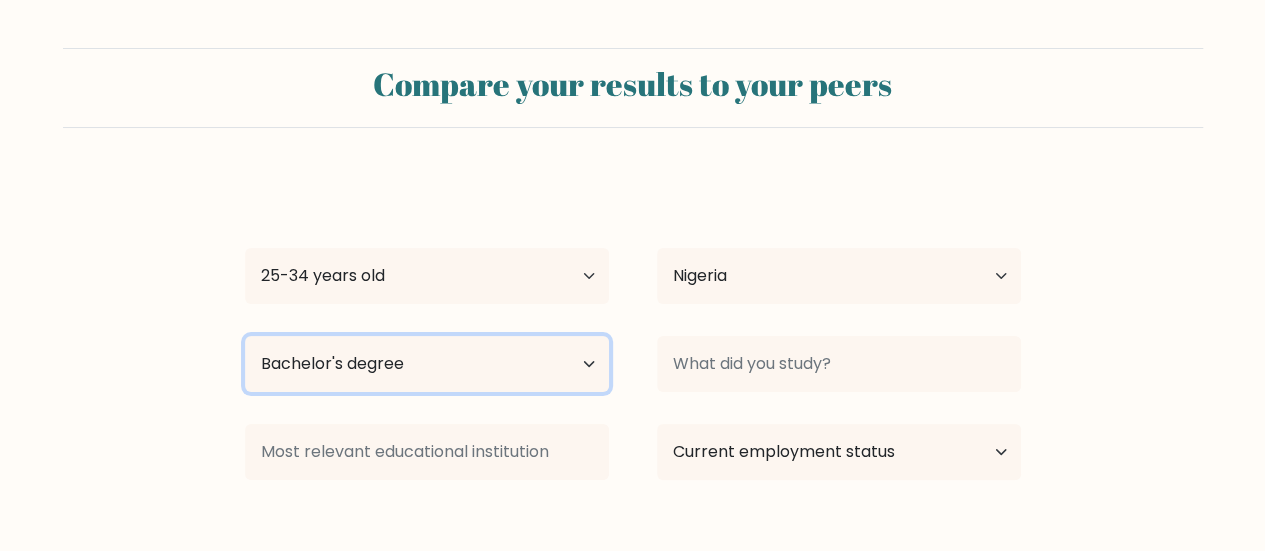 click on "Highest education level
No schooling
Primary
Lower Secondary
Upper Secondary
Occupation Specific
Bachelor's degree
Master's degree
Doctoral degree" at bounding box center [427, 364] 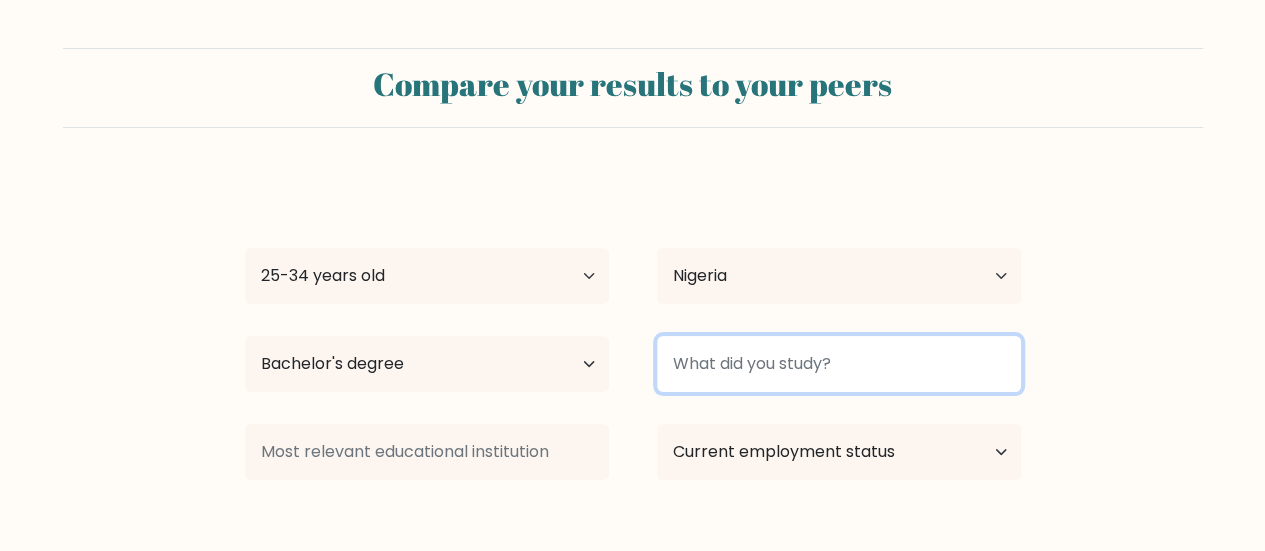 click at bounding box center [839, 364] 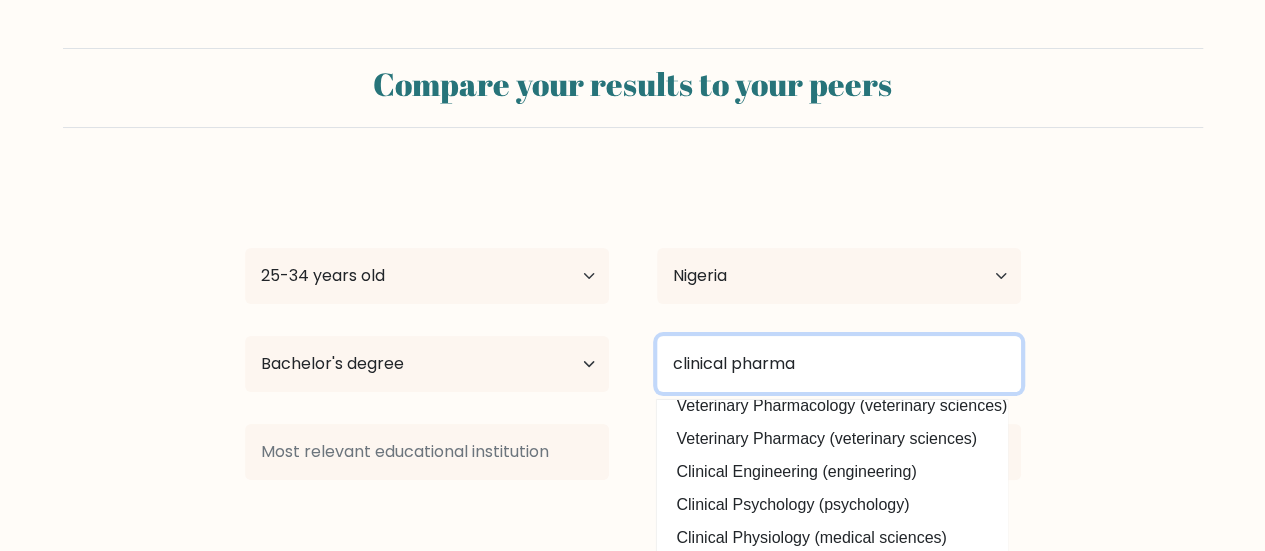 scroll, scrollTop: 195, scrollLeft: 0, axis: vertical 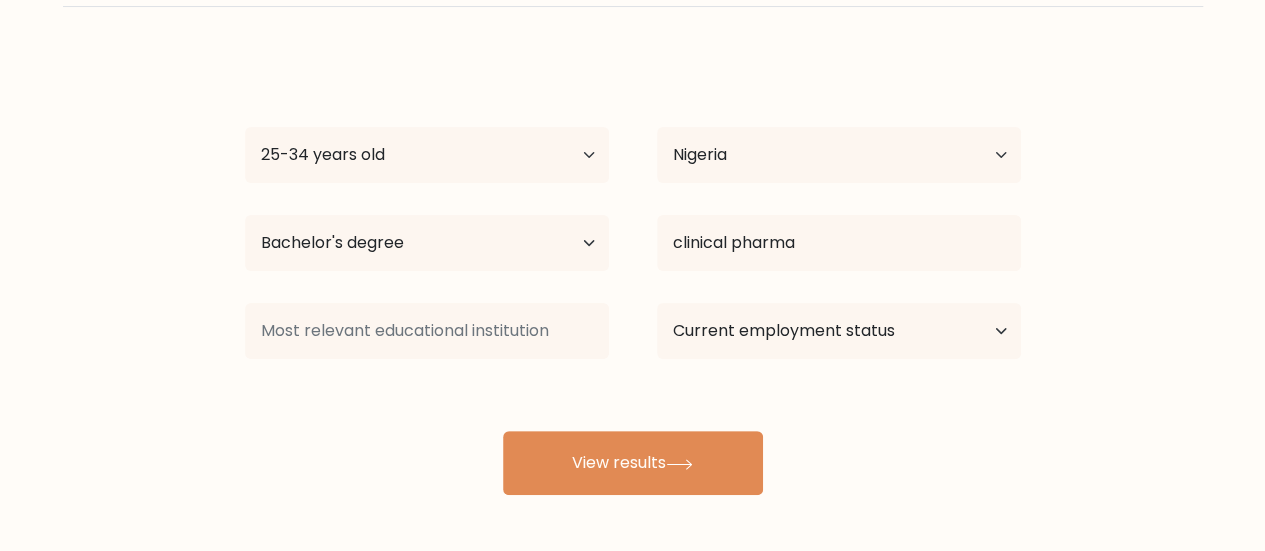 click on "[FIRST]
[LAST]
Age
Under 18 years old
18-24 years old
25-34 years old
35-44 years old
45-54 years old
55-64 years old
65 years old and above
Country
Afghanistan
Albania
Algeria
American Samoa
Andorra
Angola
Anguilla
Antarctica
Antigua and Barbuda
Argentina
Armenia
Aruba
Australia
Austria
Azerbaijan
Bahamas
Bahrain
Bangladesh
Barbados
Belarus
Belgium
Belize
Benin
Bermuda
Bhutan
Bolivia
Bonaire, Sint Eustatius and Saba
Bosnia and Herzegovina
Botswana
Bouvet Island
Brazil
Brunei" at bounding box center (633, 275) 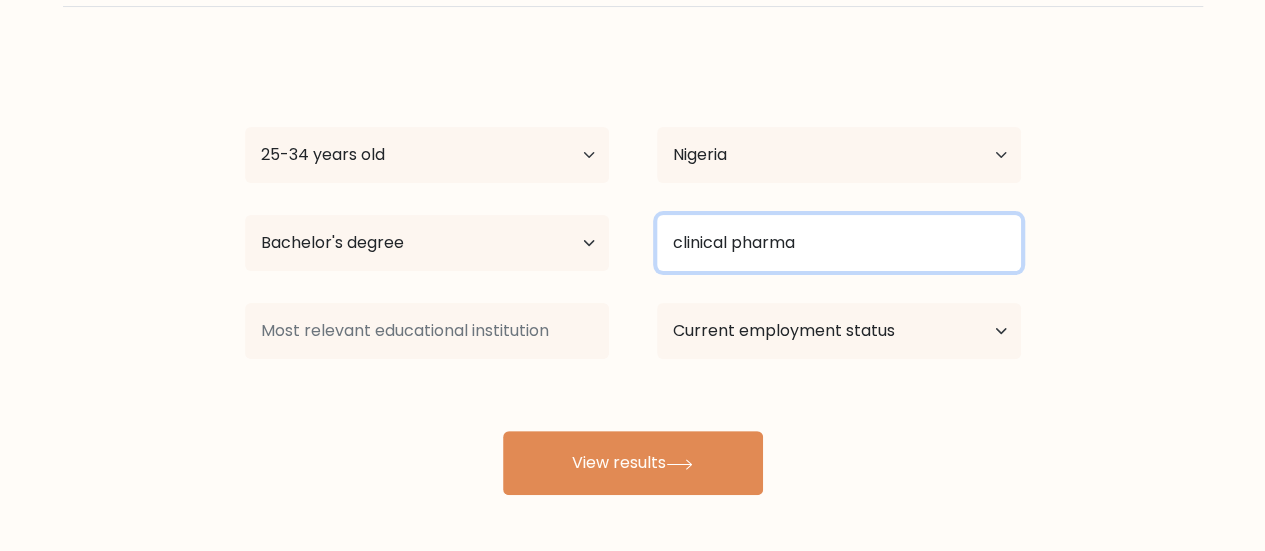 click on "clinical pharma" at bounding box center (839, 243) 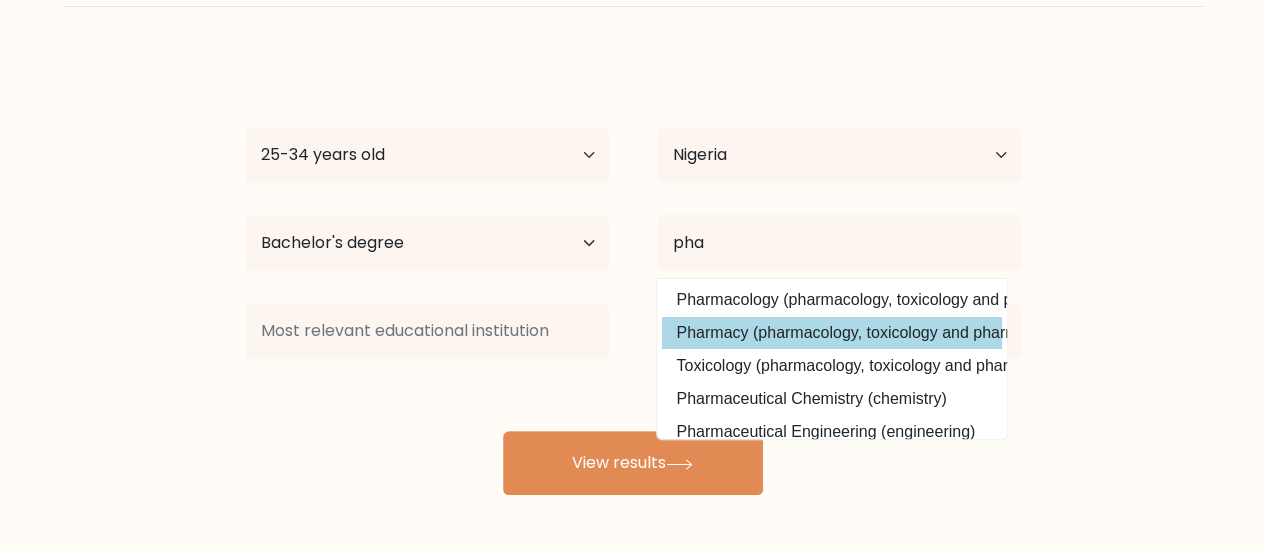 click on "[FIRST]
[LAST]
Age
Under 18 years old
18-24 years old
25-34 years old
35-44 years old
45-54 years old
55-64 years old
65 years old and above
Country
Afghanistan
Albania
Algeria
American Samoa
Andorra
Angola
Anguilla
Antarctica
Antigua and Barbuda
Argentina
Armenia
Aruba
Australia
Austria
Azerbaijan
Bahamas
Bahrain
Bangladesh
Barbados
Belarus
Belgium
Belize
Benin
Bermuda
Bhutan
Bolivia
Bonaire, Sint Eustatius and Saba
Bosnia and Herzegovina
Botswana
Bouvet Island
Brazil
Brunei" at bounding box center [633, 275] 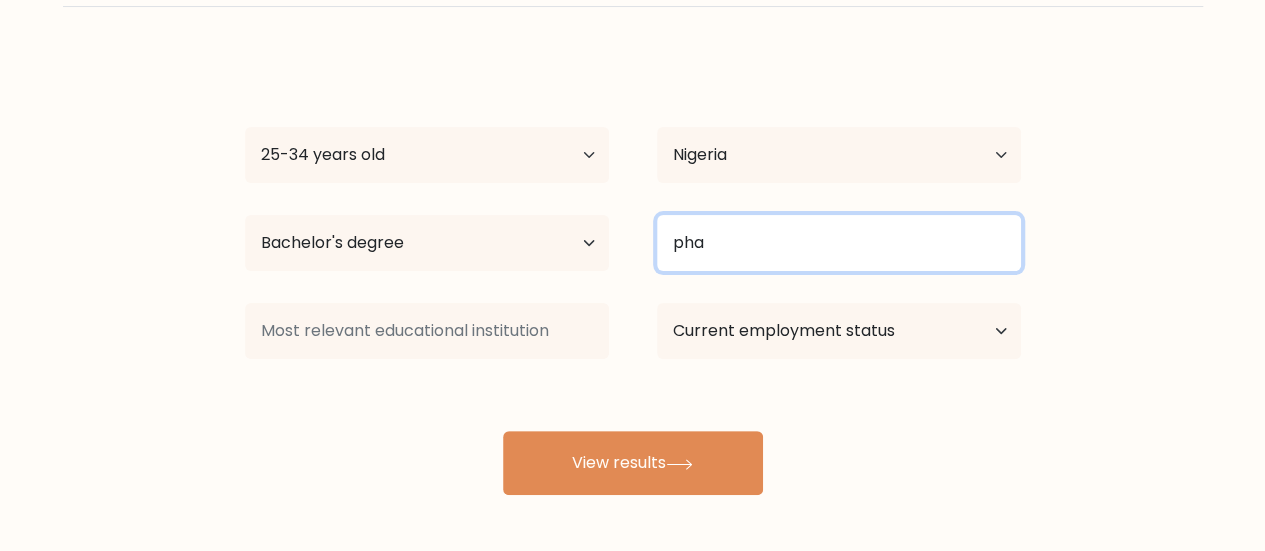 click on "pha" at bounding box center [839, 243] 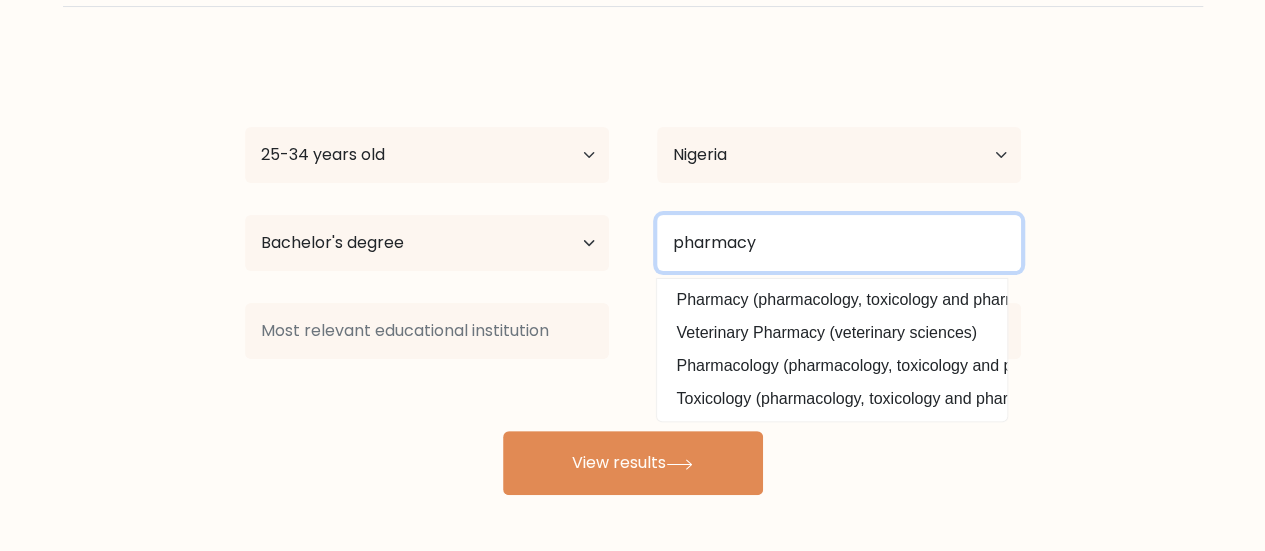 type on "pharmacy" 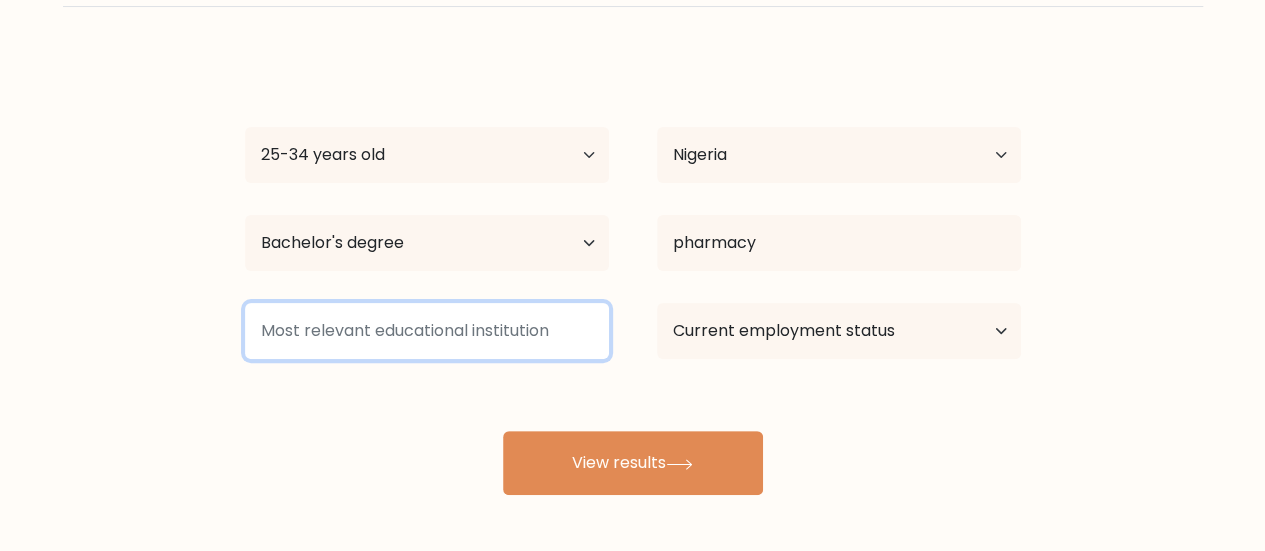 click at bounding box center [427, 331] 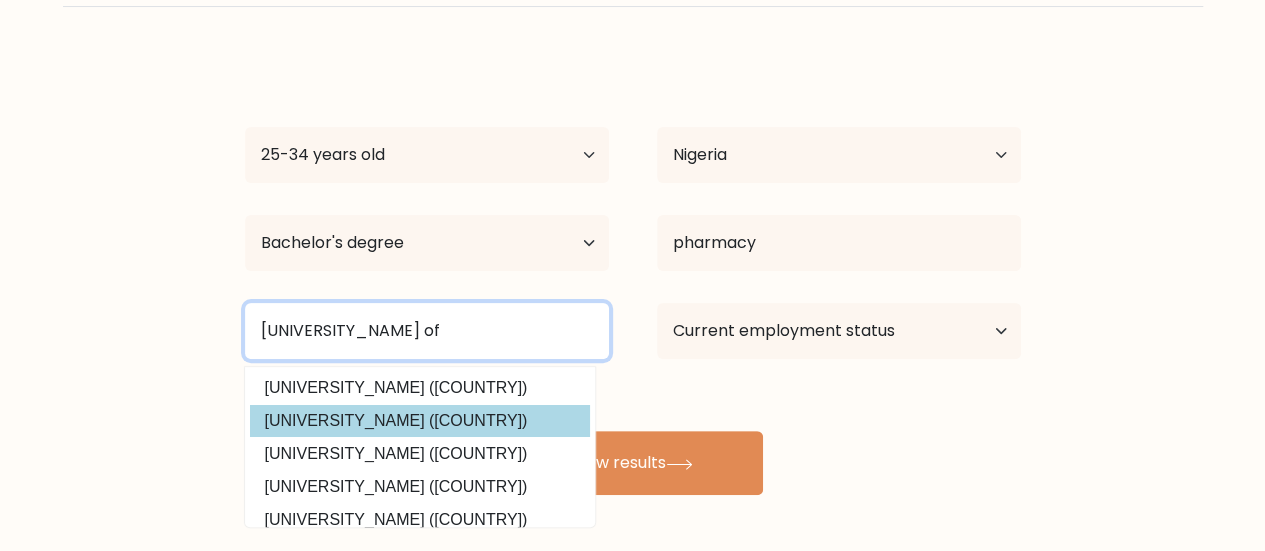type on "[UNIVERSITY_NAME] of" 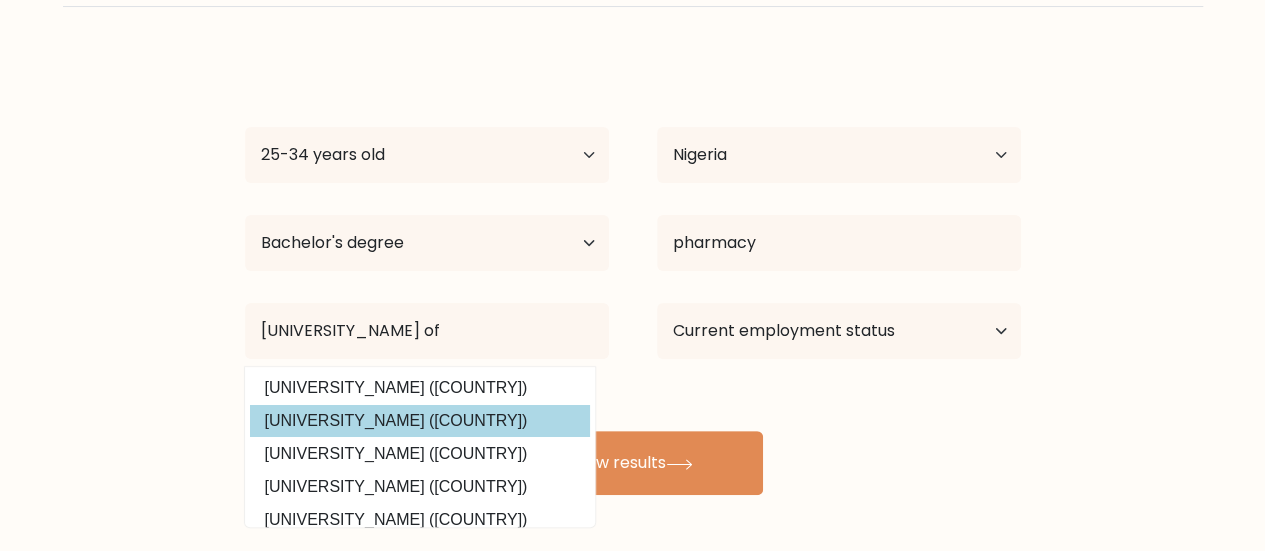 click on "[FIRST]
[LAST]
Age
Under 18 years old
18-24 years old
25-34 years old
35-44 years old
45-54 years old
55-64 years old
65 years old and above
Country
Afghanistan
Albania
Algeria
American Samoa
Andorra
Angola
Anguilla
Antarctica
Antigua and Barbuda
Argentina
Armenia
Aruba
Australia
Austria
Azerbaijan
Bahamas
Bahrain
Bangladesh
Barbados
Belarus
Belgium
Belize
Benin
Bermuda
Bhutan
Bolivia
Bonaire, Sint Eustatius and Saba
Bosnia and Herzegovina
Botswana
Bouvet Island
Brazil
Brunei" at bounding box center [633, 275] 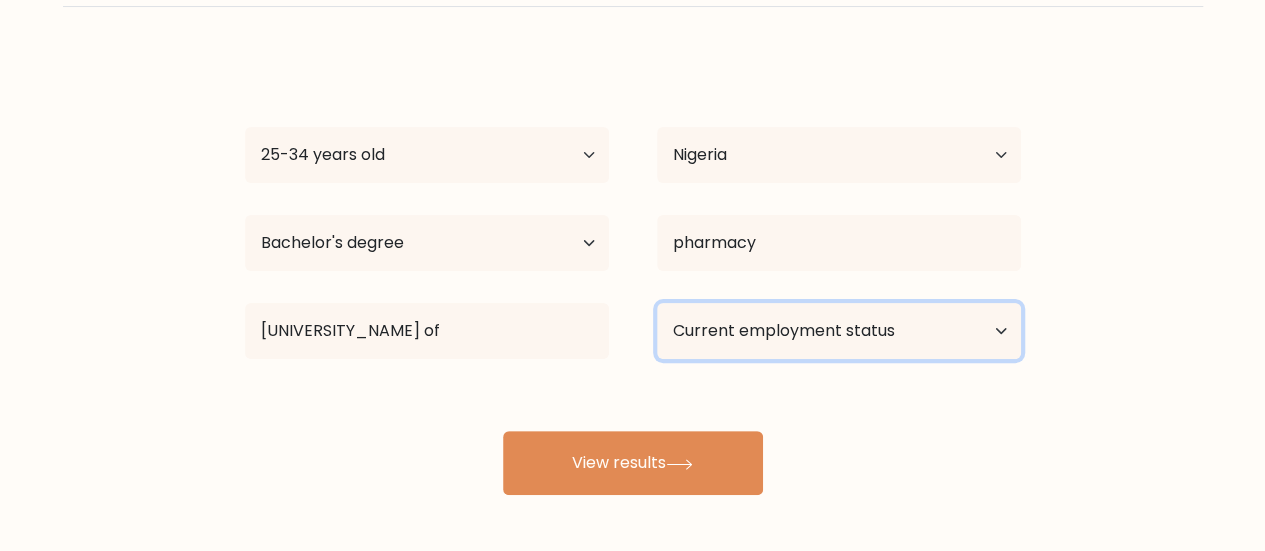 click on "Current employment status
Employed
Student
Retired
Other / prefer not to answer" at bounding box center (839, 331) 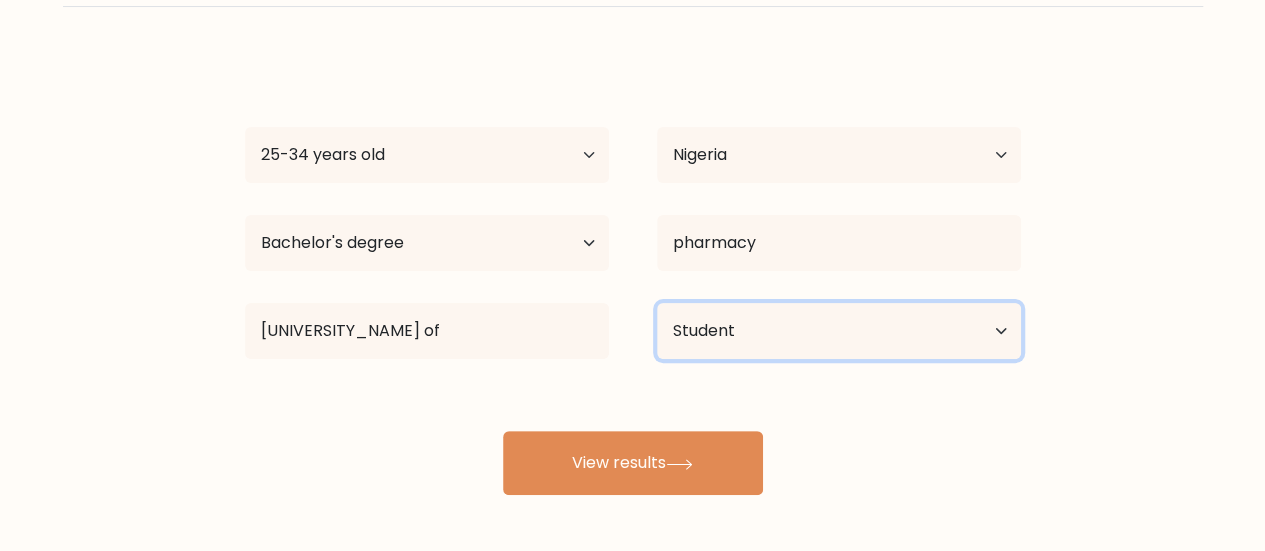 click on "Current employment status
Employed
Student
Retired
Other / prefer not to answer" at bounding box center (839, 331) 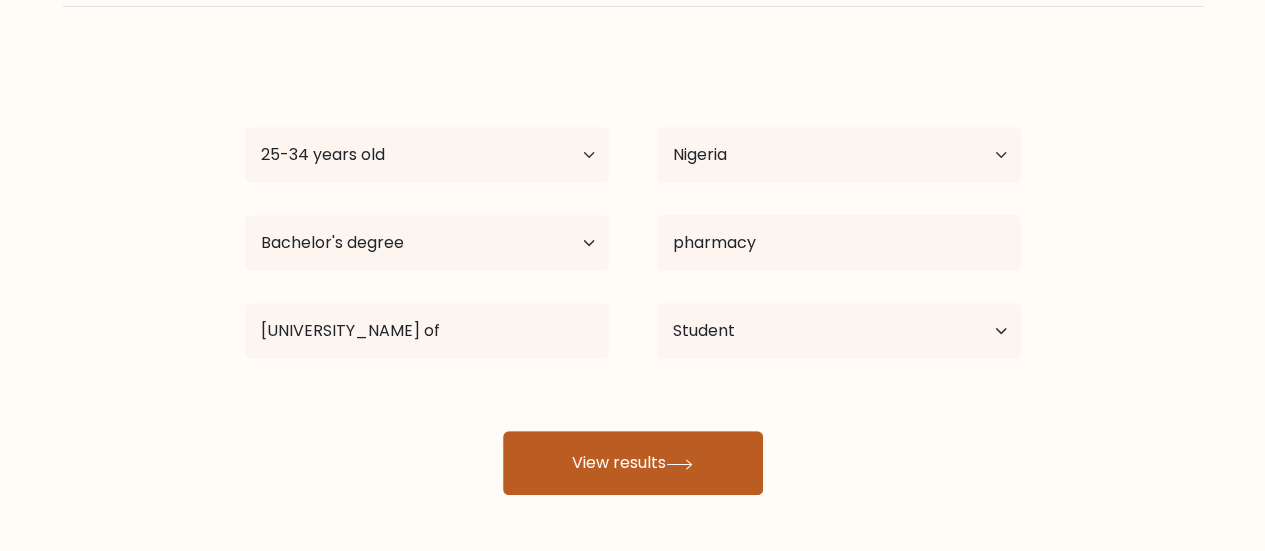 click on "View results" at bounding box center [633, 463] 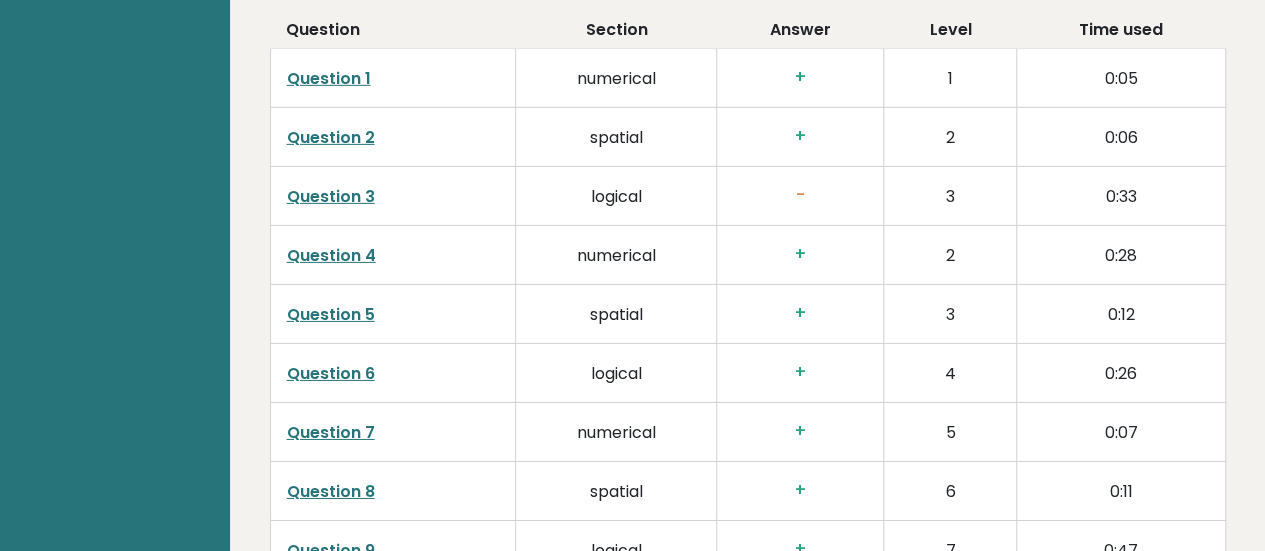 scroll, scrollTop: 3152, scrollLeft: 0, axis: vertical 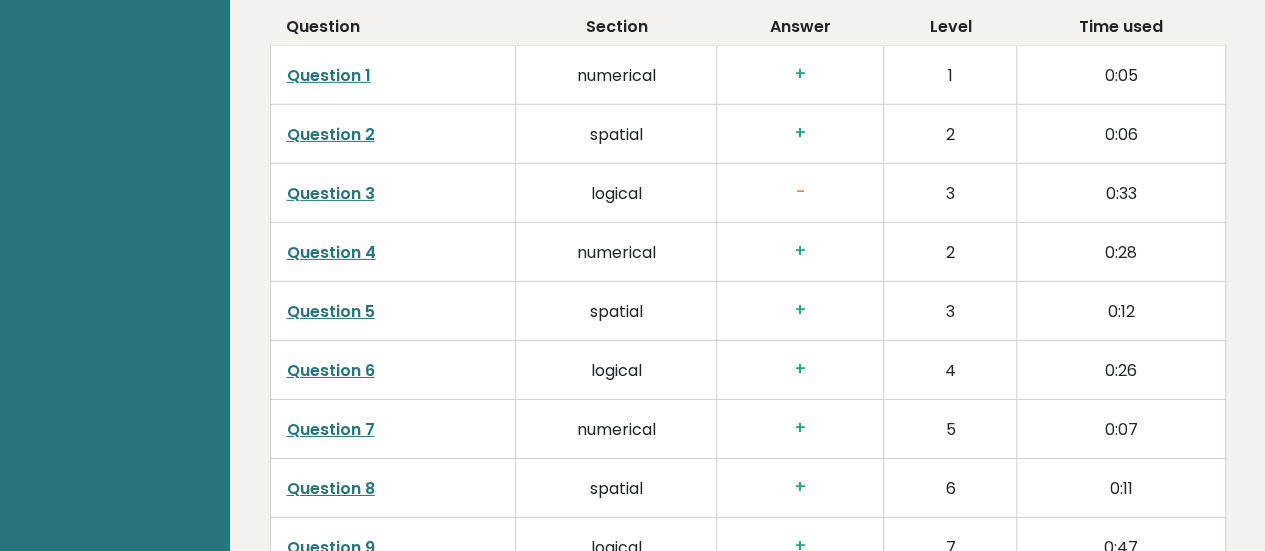 click on "Brght
[INITIALS]
[FIRST] [LAST]
Student
Retake test
Test others
Test Results" at bounding box center [115, -233] 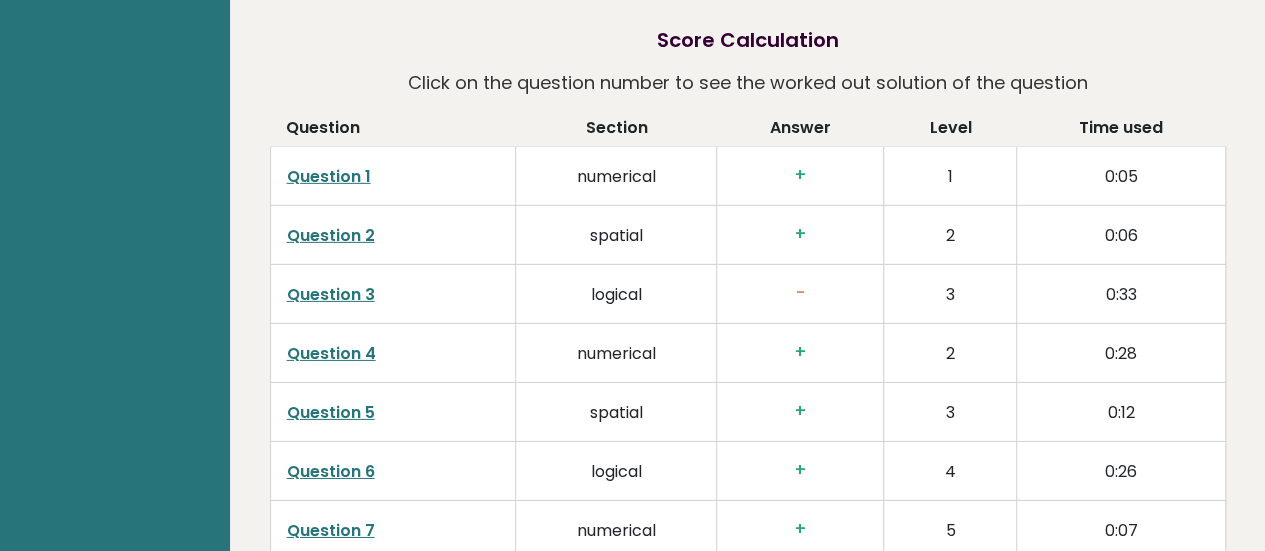 scroll, scrollTop: 3050, scrollLeft: 0, axis: vertical 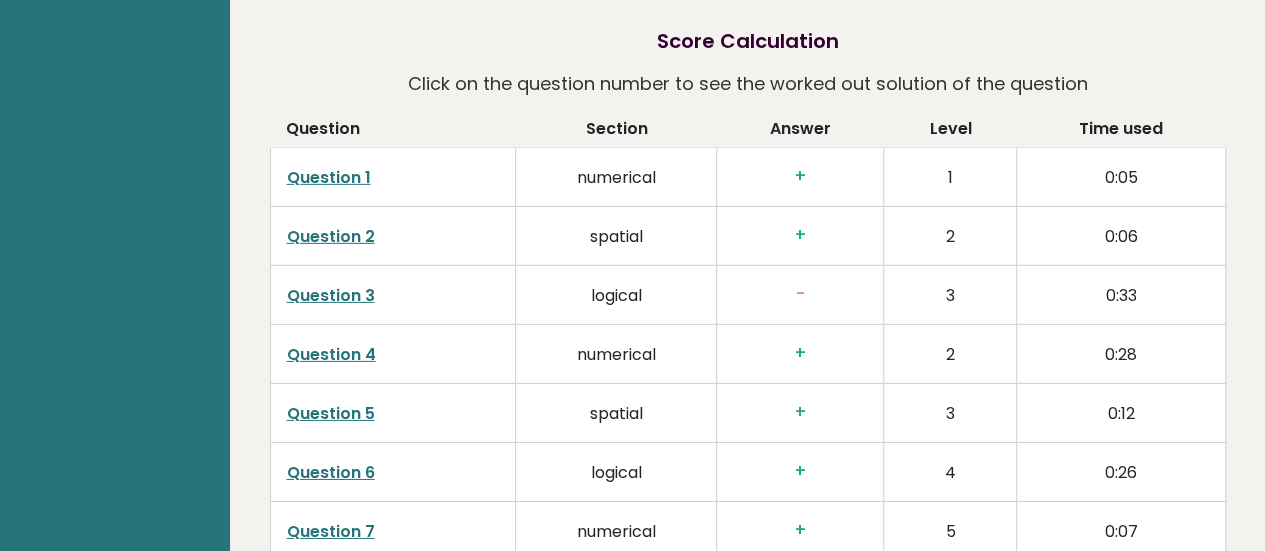 click on "-" at bounding box center [800, 294] 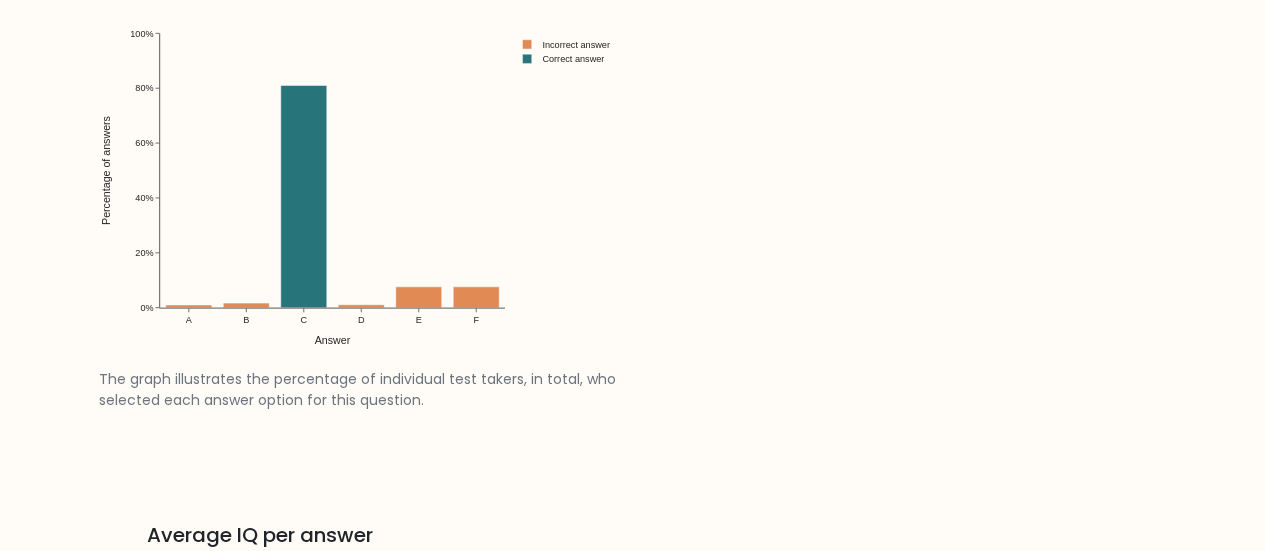 scroll, scrollTop: 2267, scrollLeft: 0, axis: vertical 